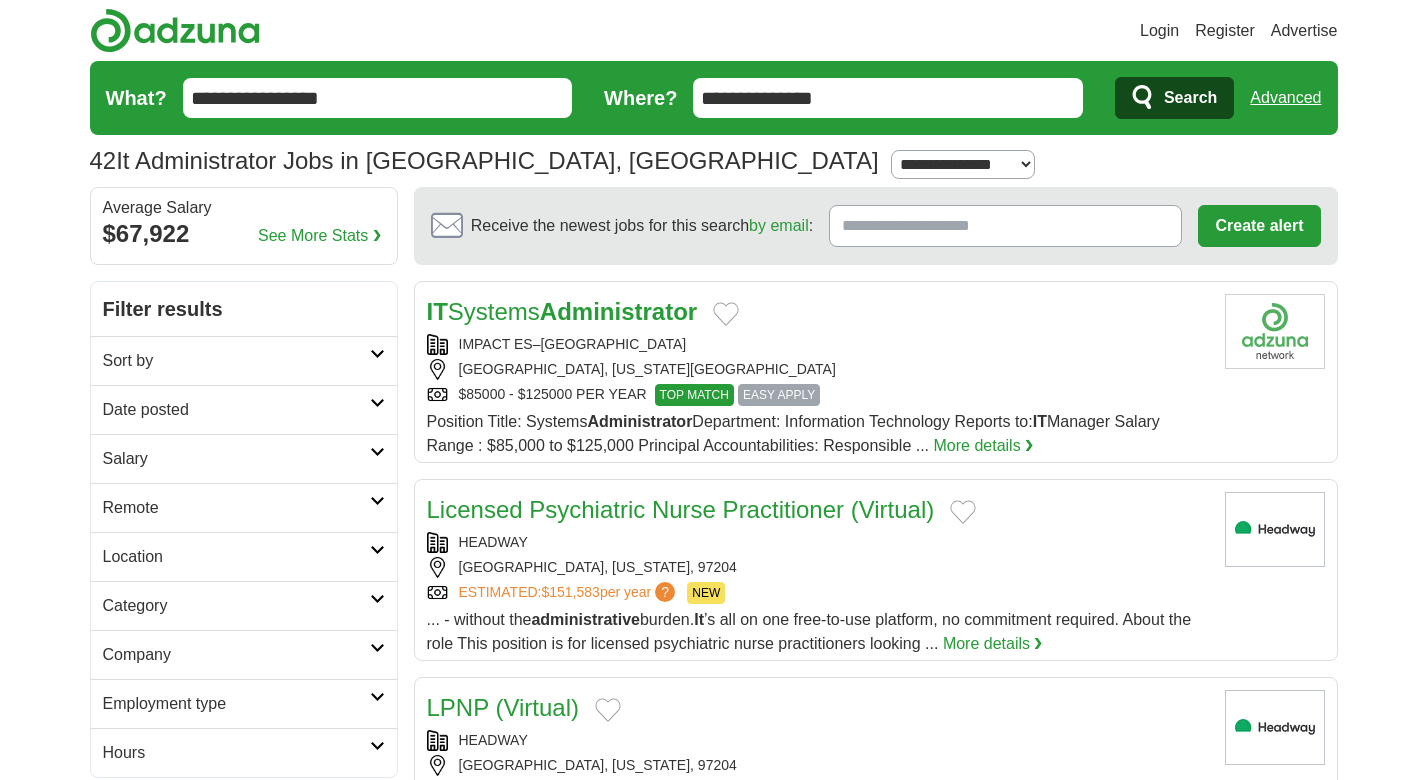 scroll, scrollTop: 0, scrollLeft: 0, axis: both 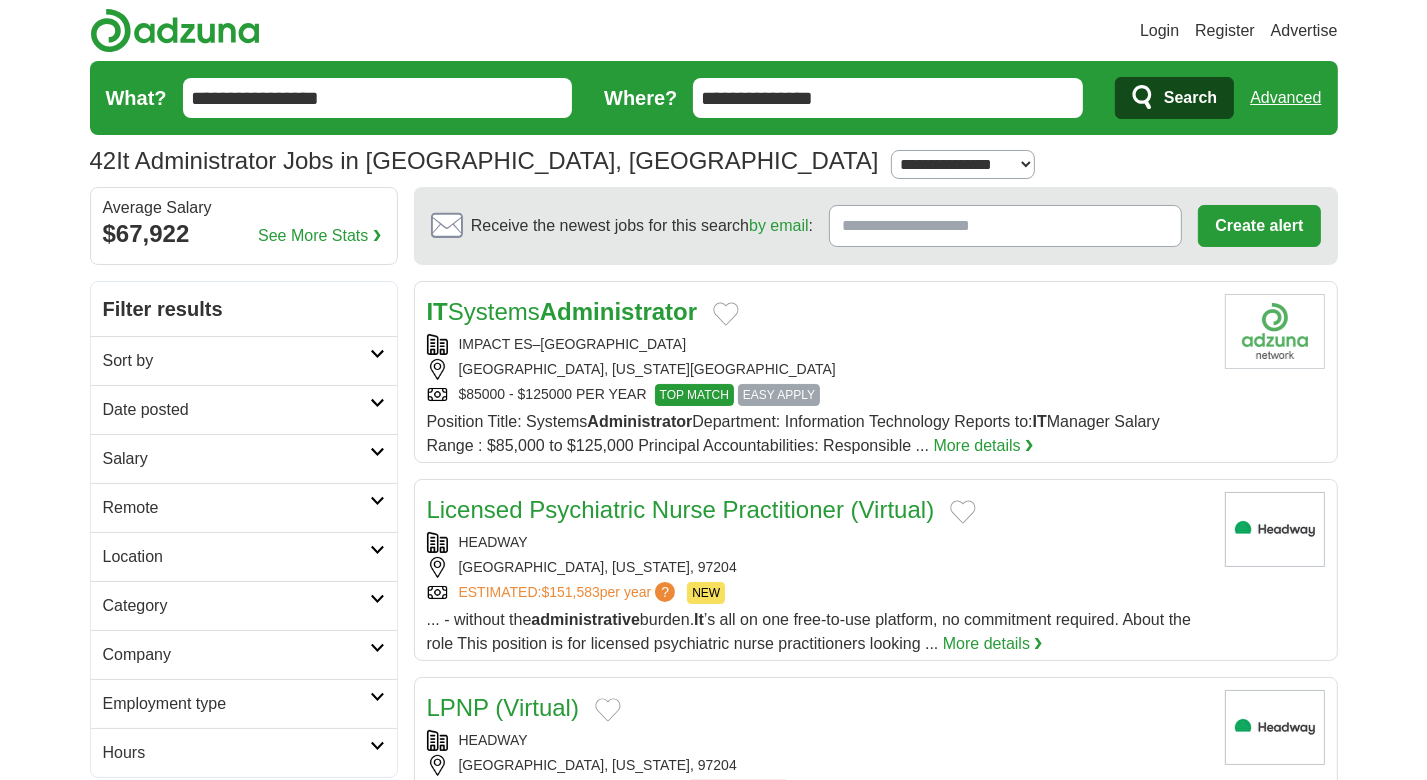 click on "Login" at bounding box center (1159, 31) 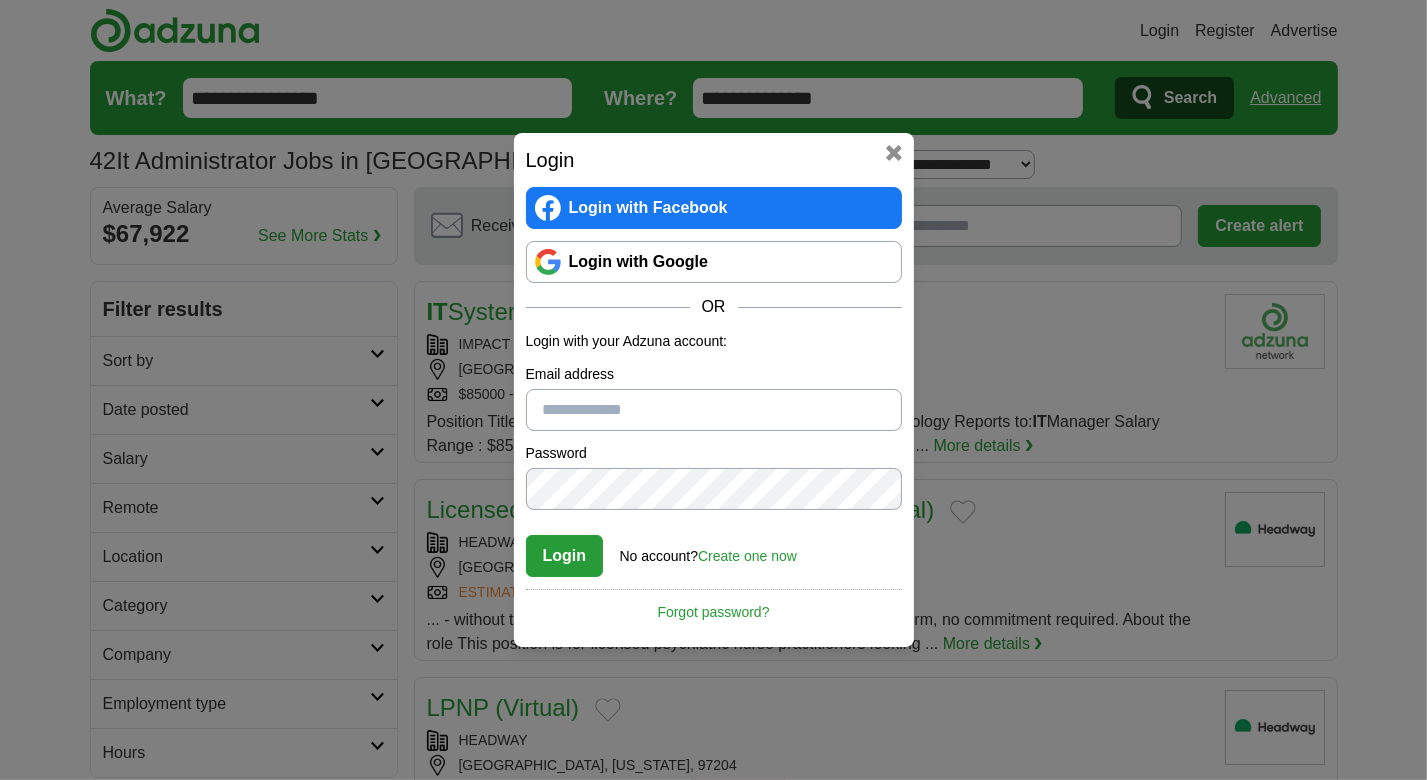 type on "**********" 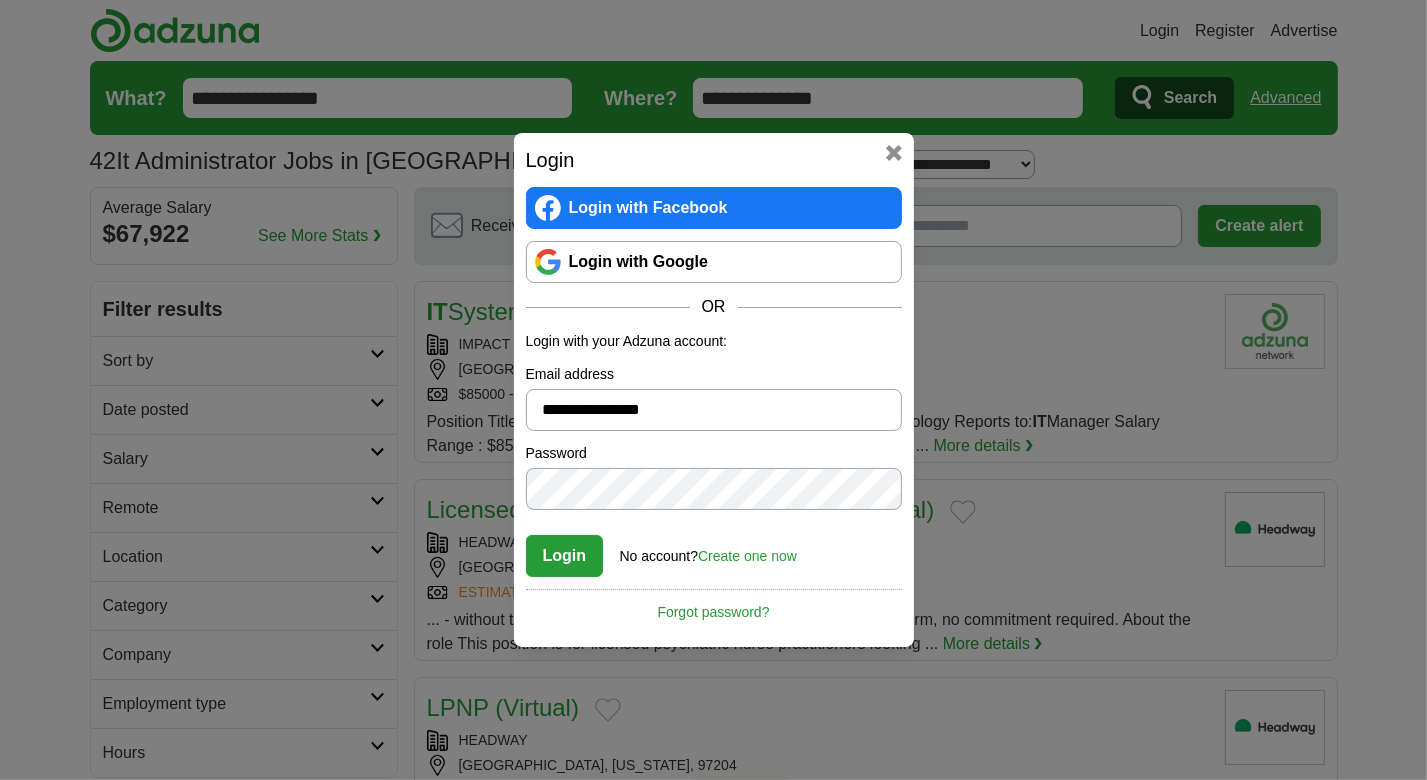 click on "Login" at bounding box center [565, 556] 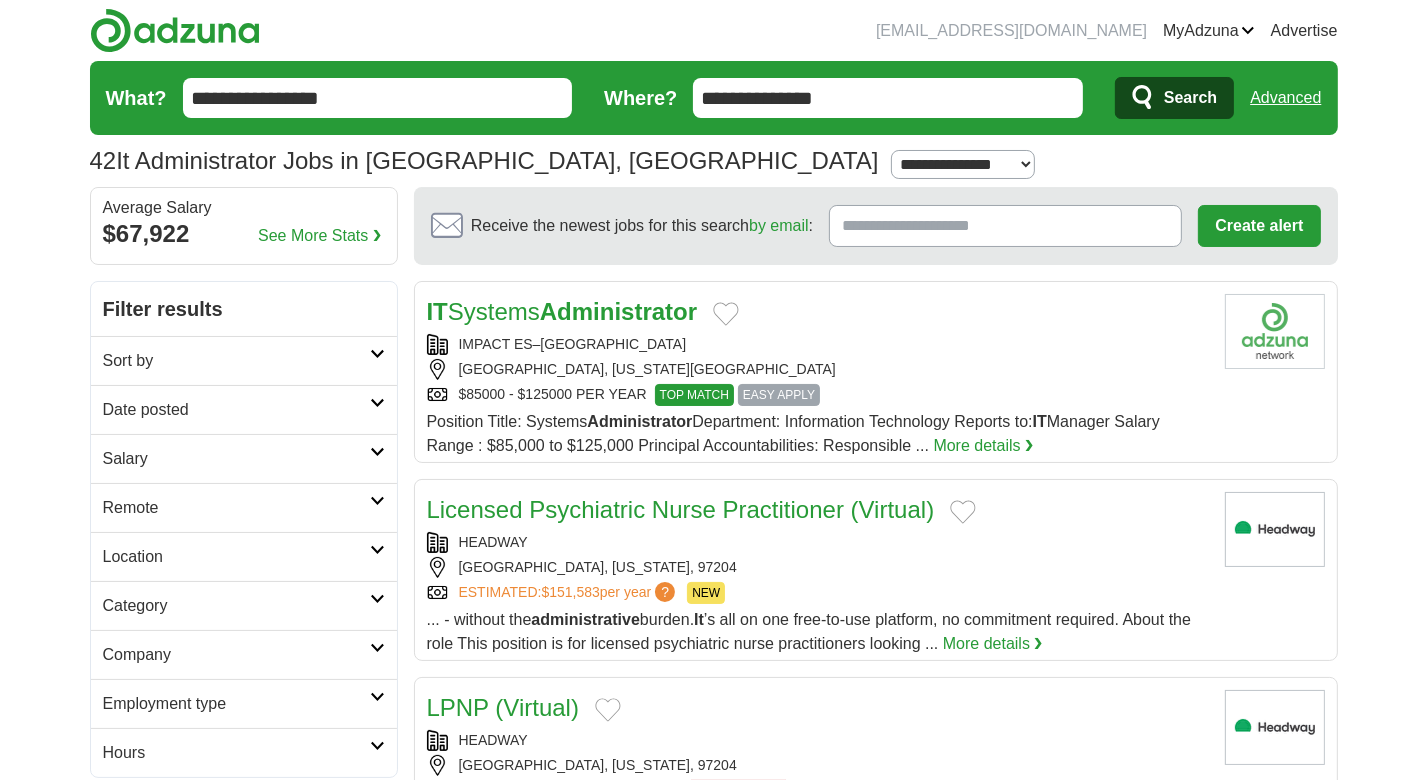 click on "Alerts" at bounding box center [0, 0] 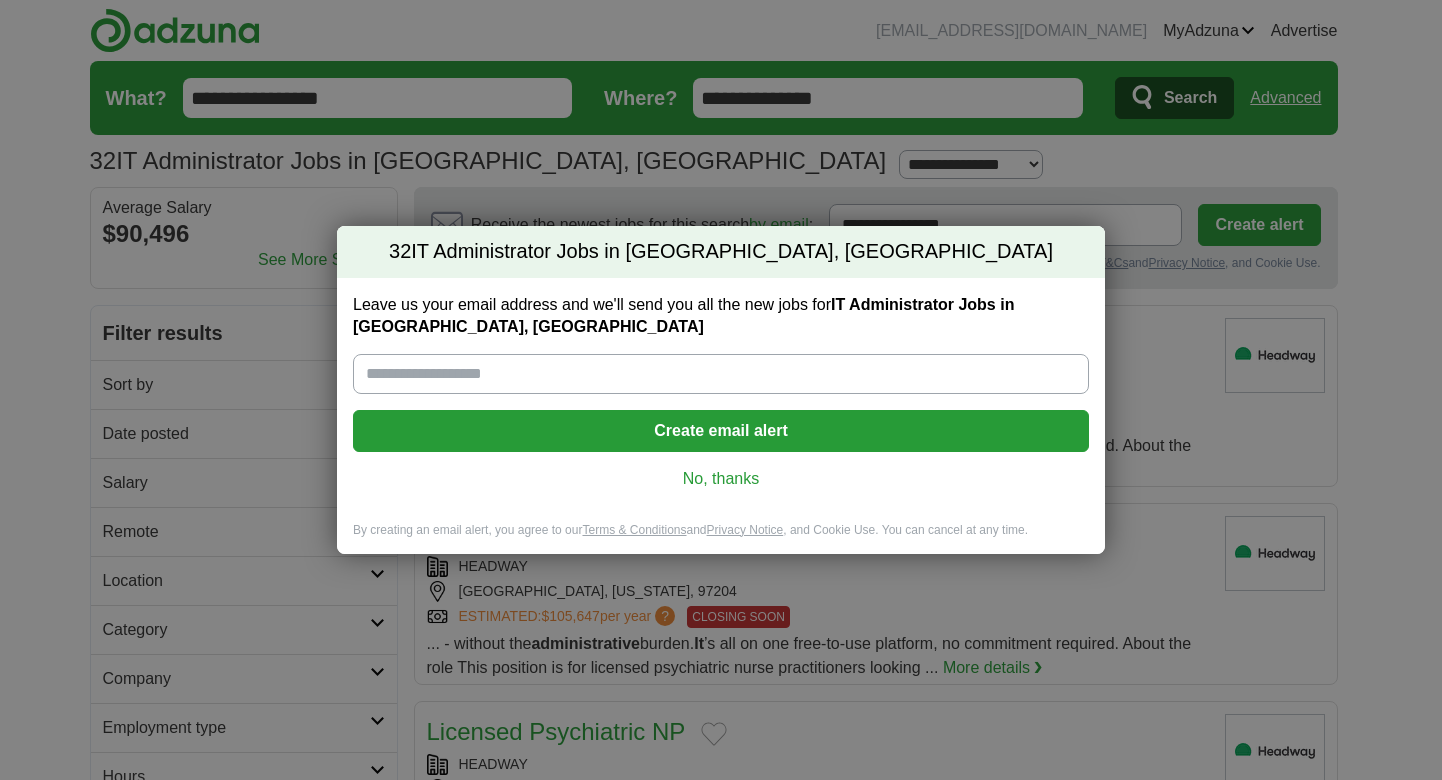 scroll, scrollTop: 0, scrollLeft: 0, axis: both 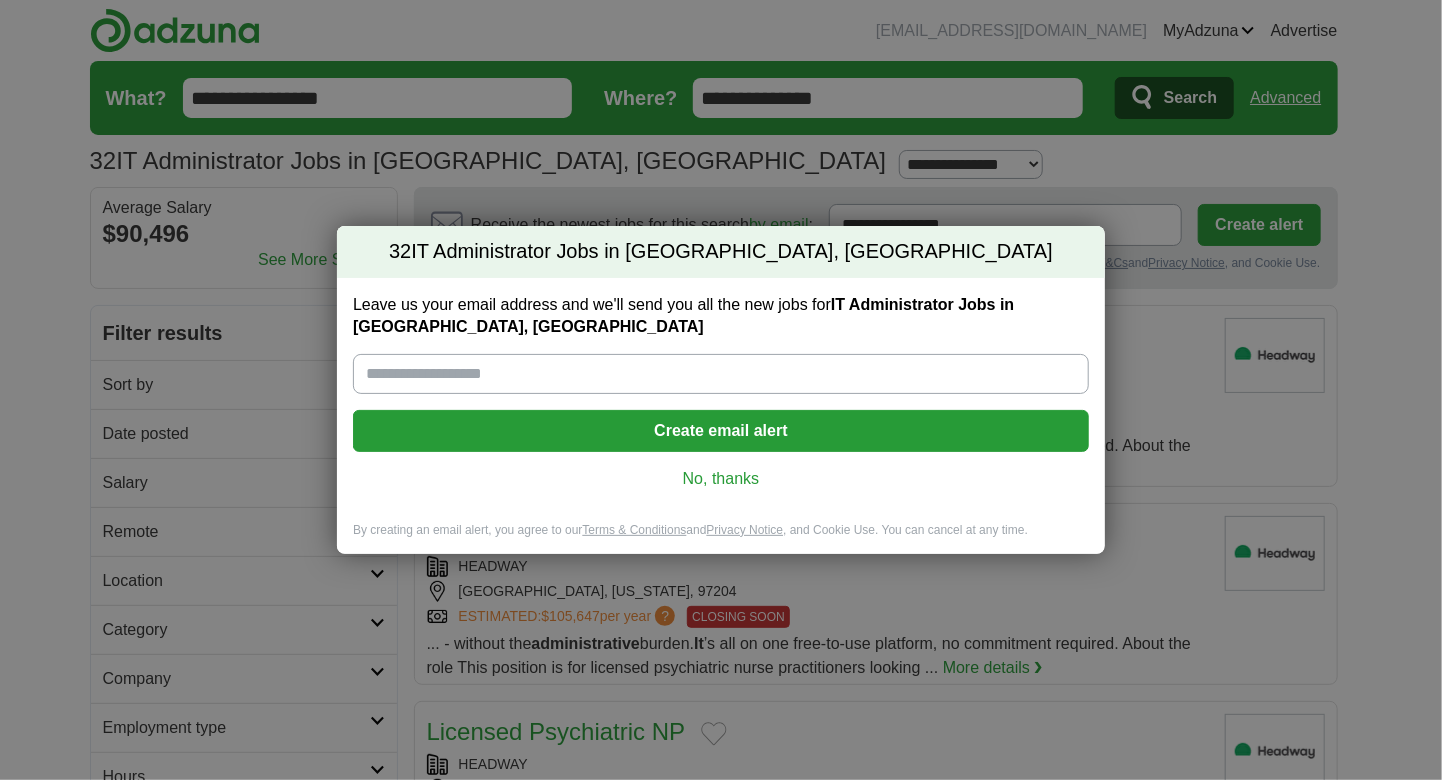 click on "No, thanks" at bounding box center (721, 479) 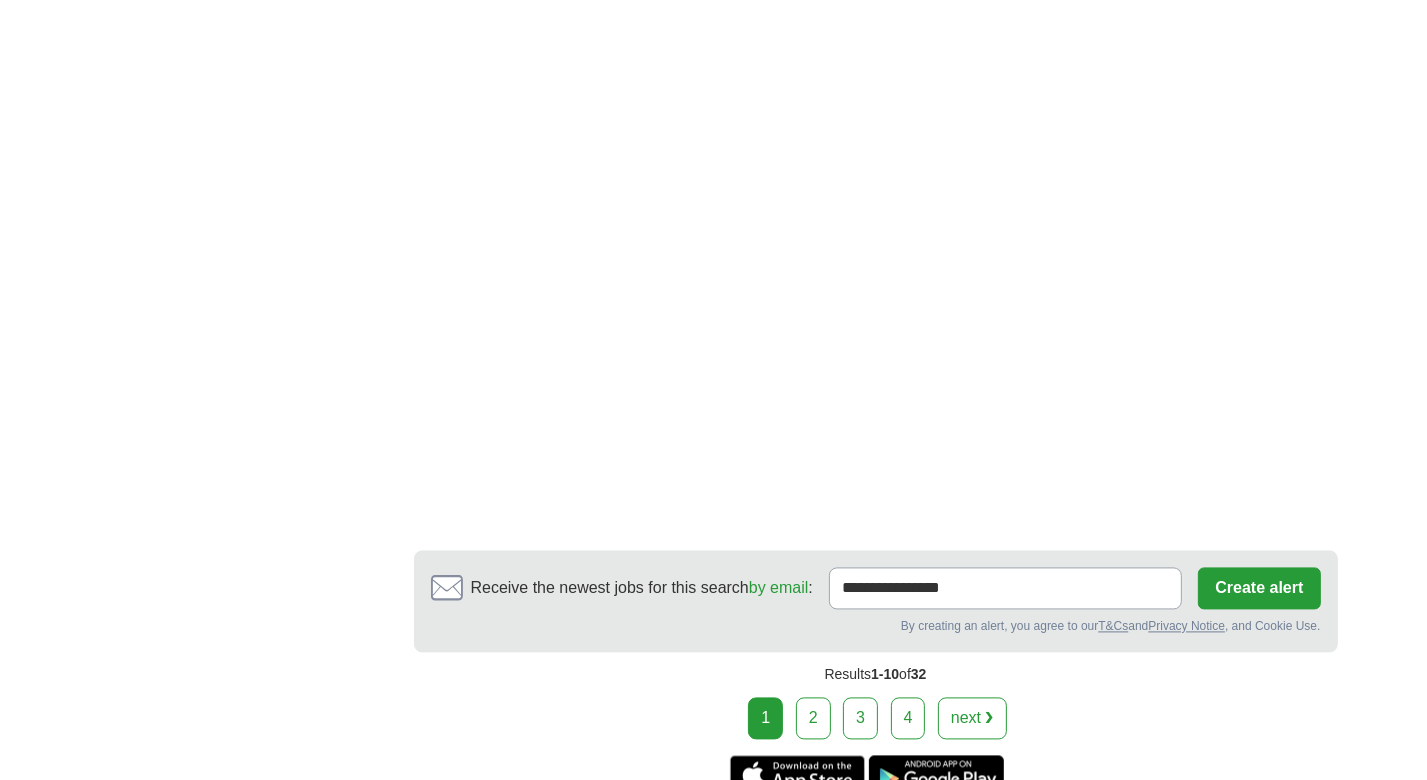 scroll, scrollTop: 3800, scrollLeft: 0, axis: vertical 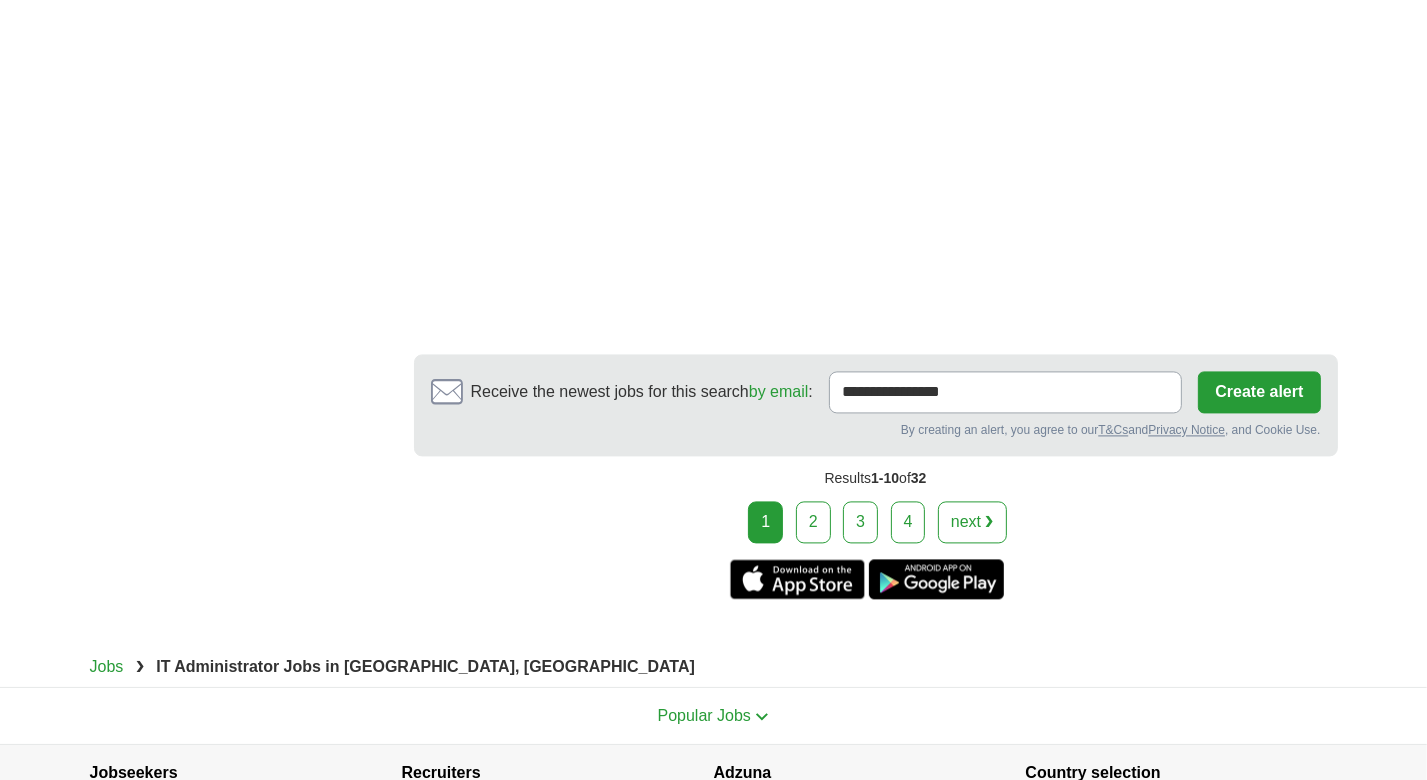 click on "2" at bounding box center (813, 522) 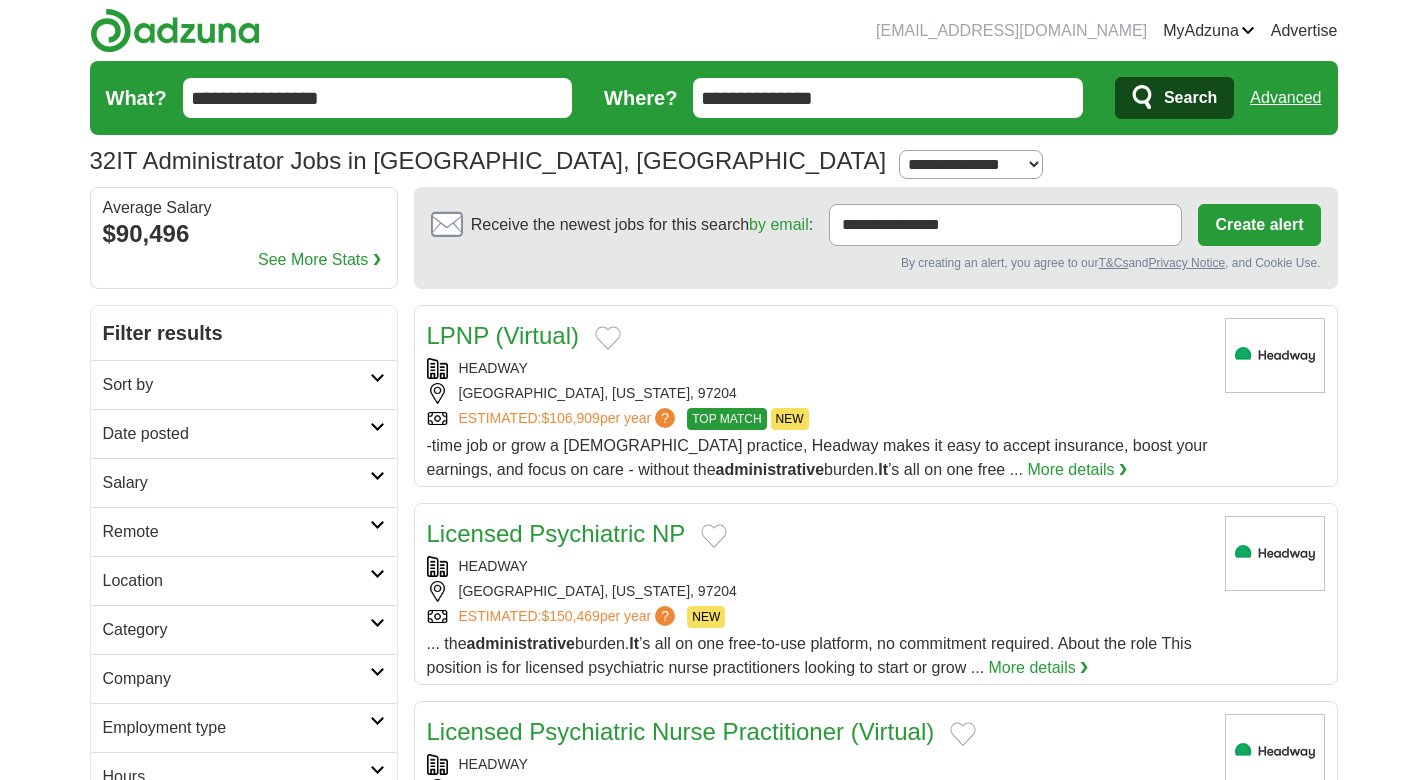scroll, scrollTop: 0, scrollLeft: 0, axis: both 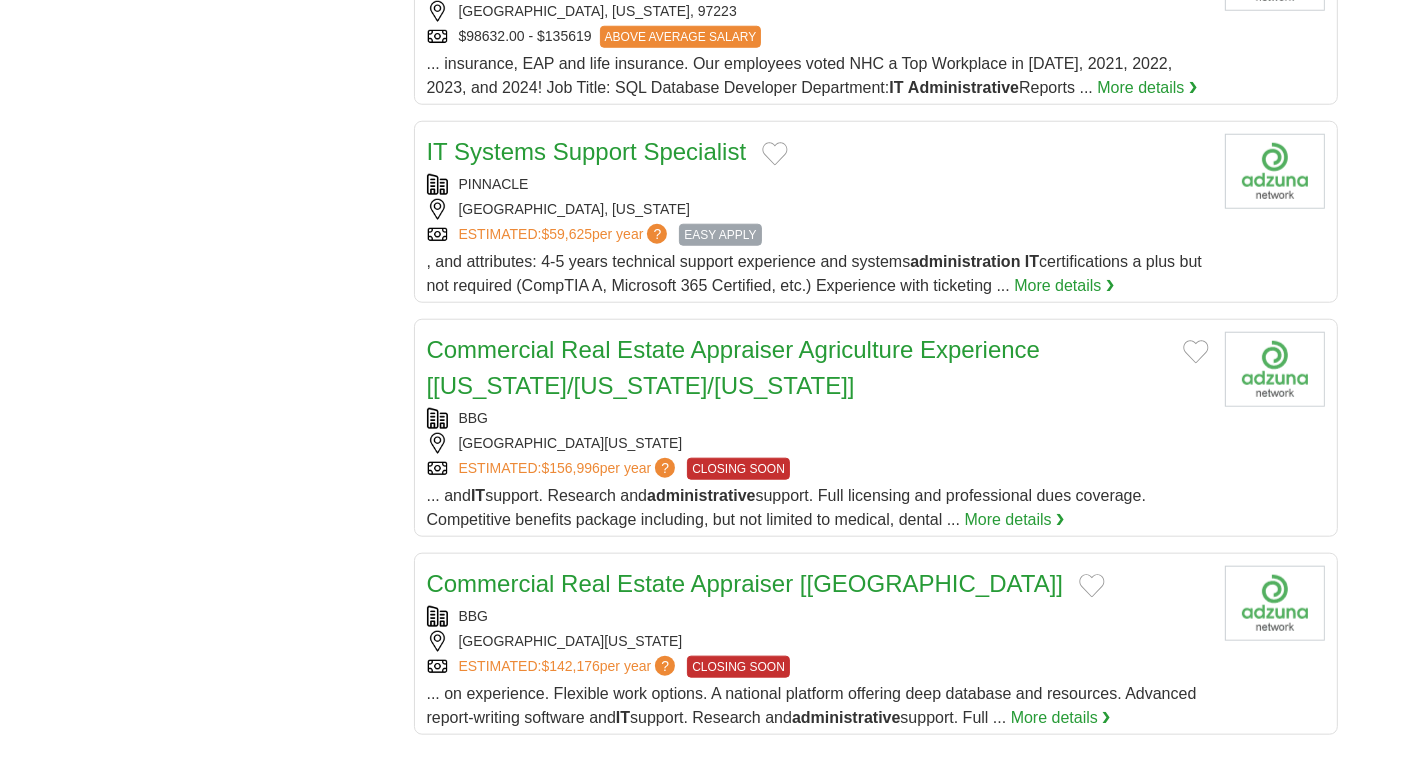 click on "administration" at bounding box center (965, 261) 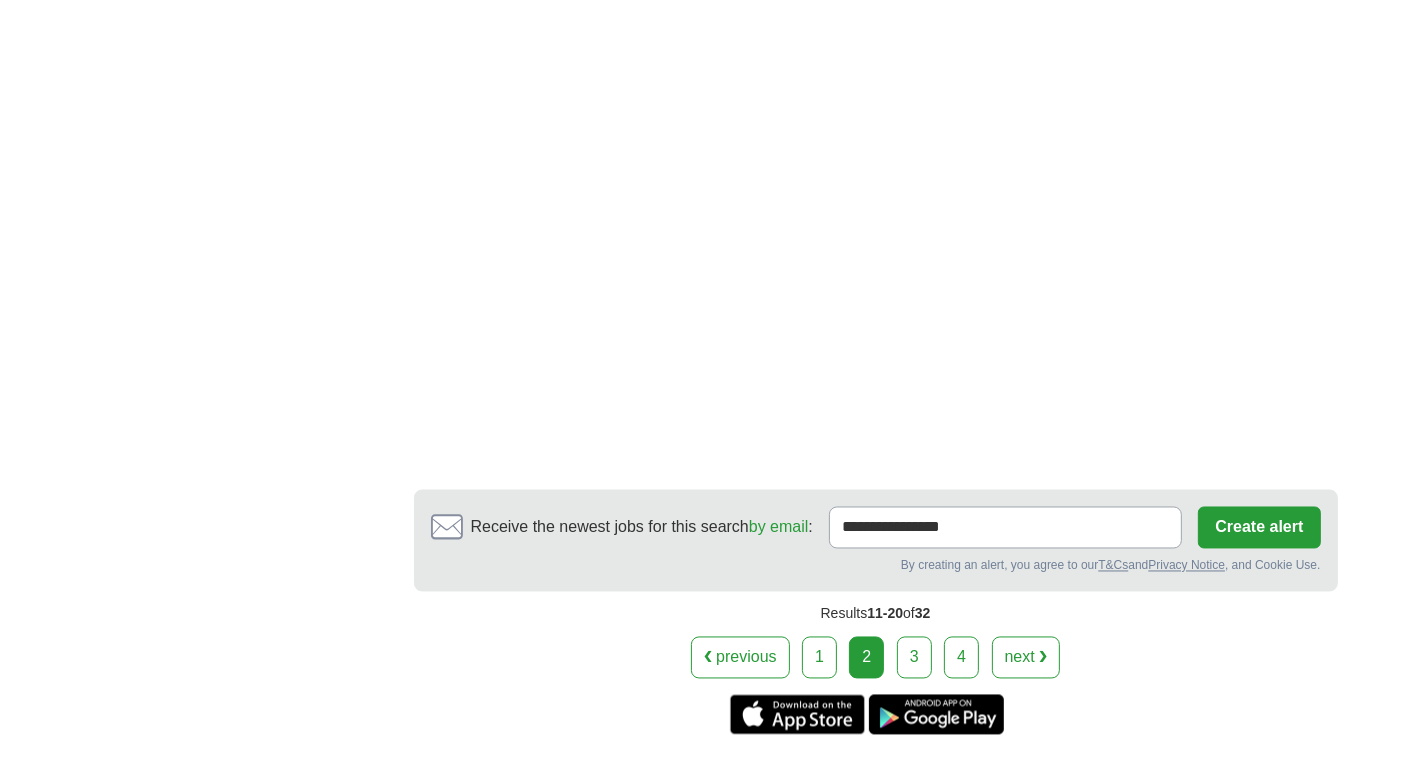 scroll, scrollTop: 3300, scrollLeft: 0, axis: vertical 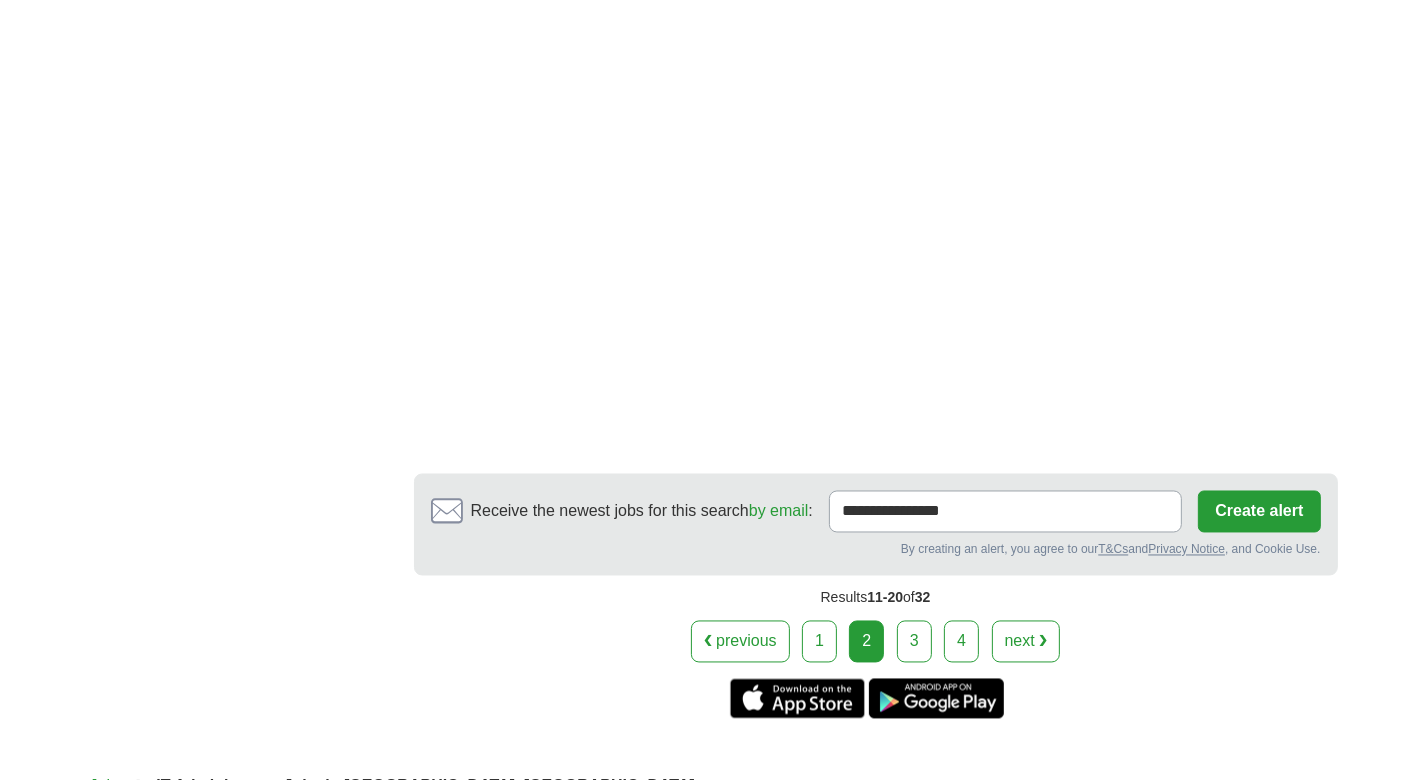 click on "3" at bounding box center (914, 642) 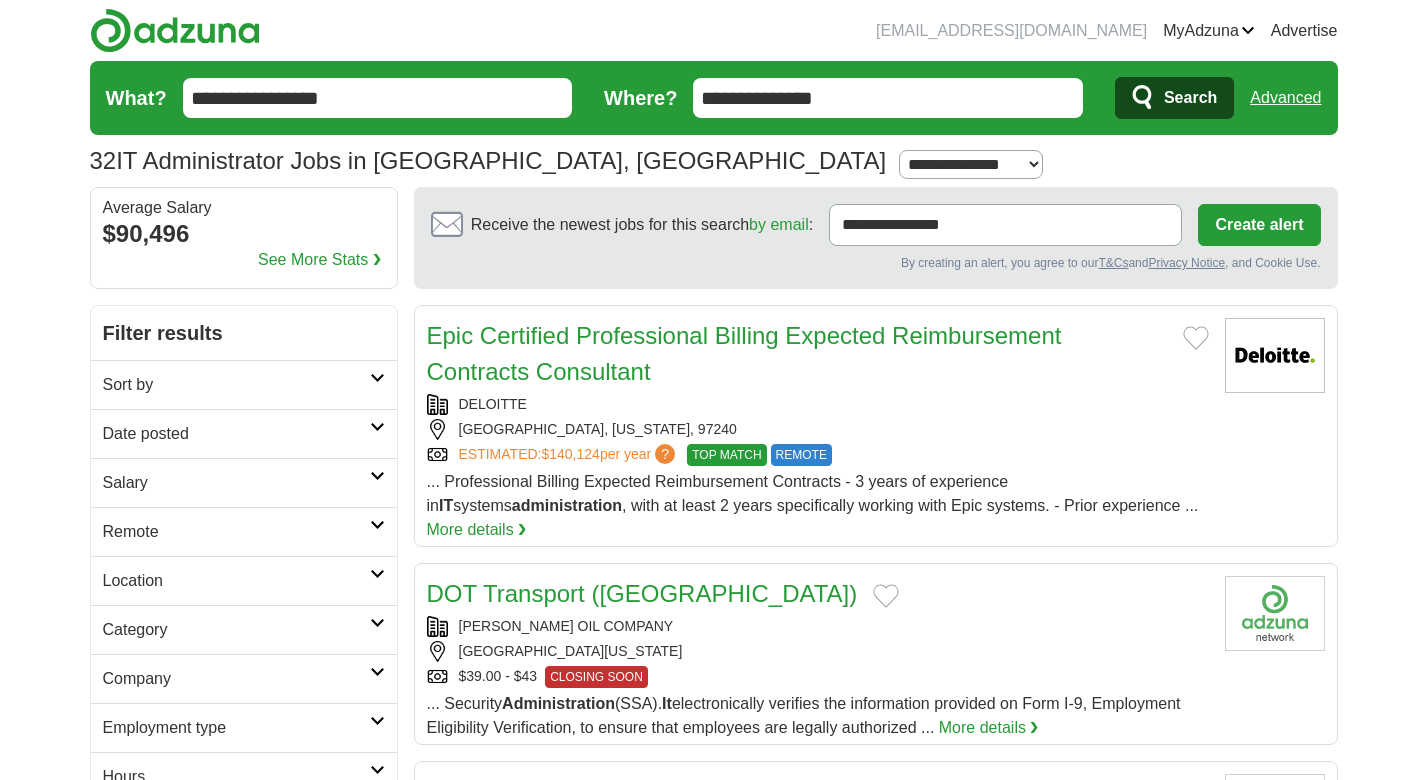 scroll, scrollTop: 0, scrollLeft: 0, axis: both 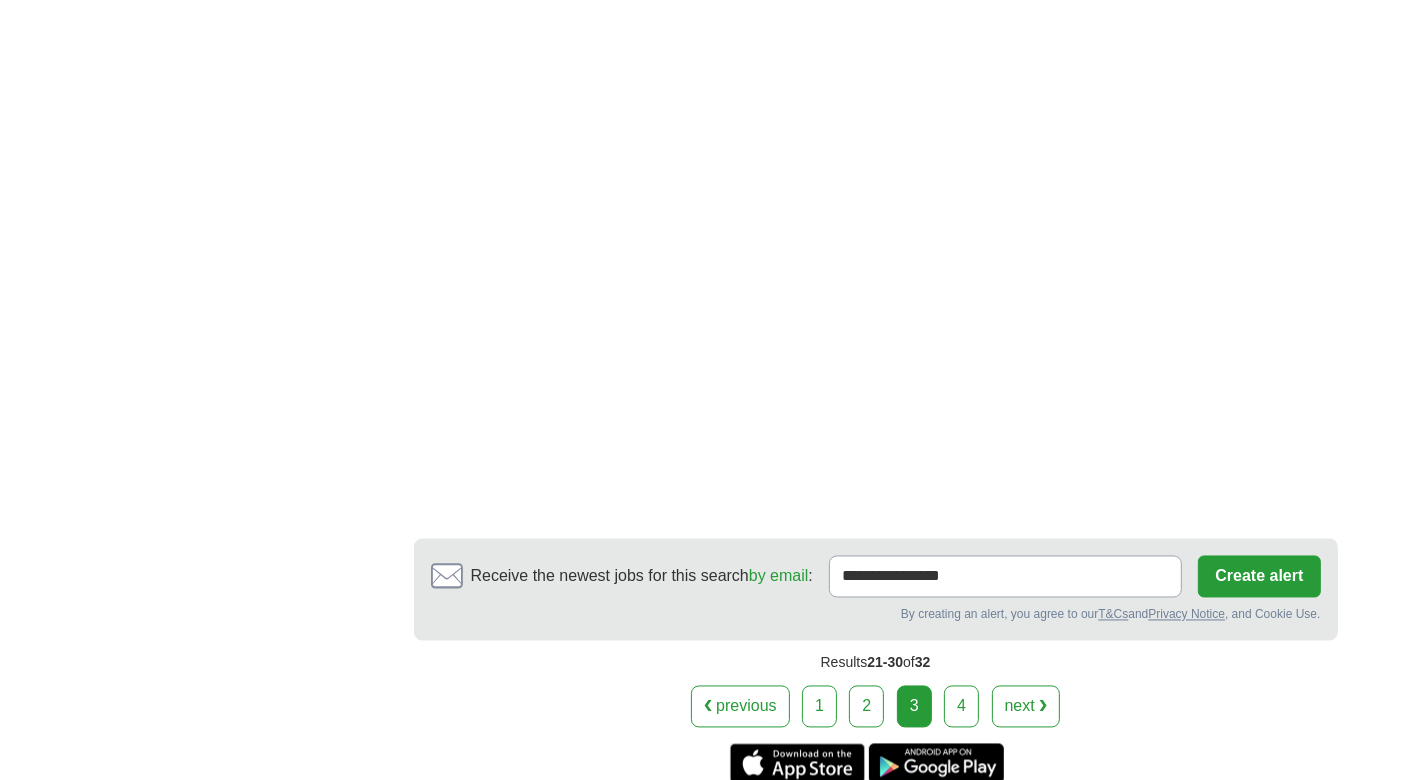 click on "4" at bounding box center (961, 707) 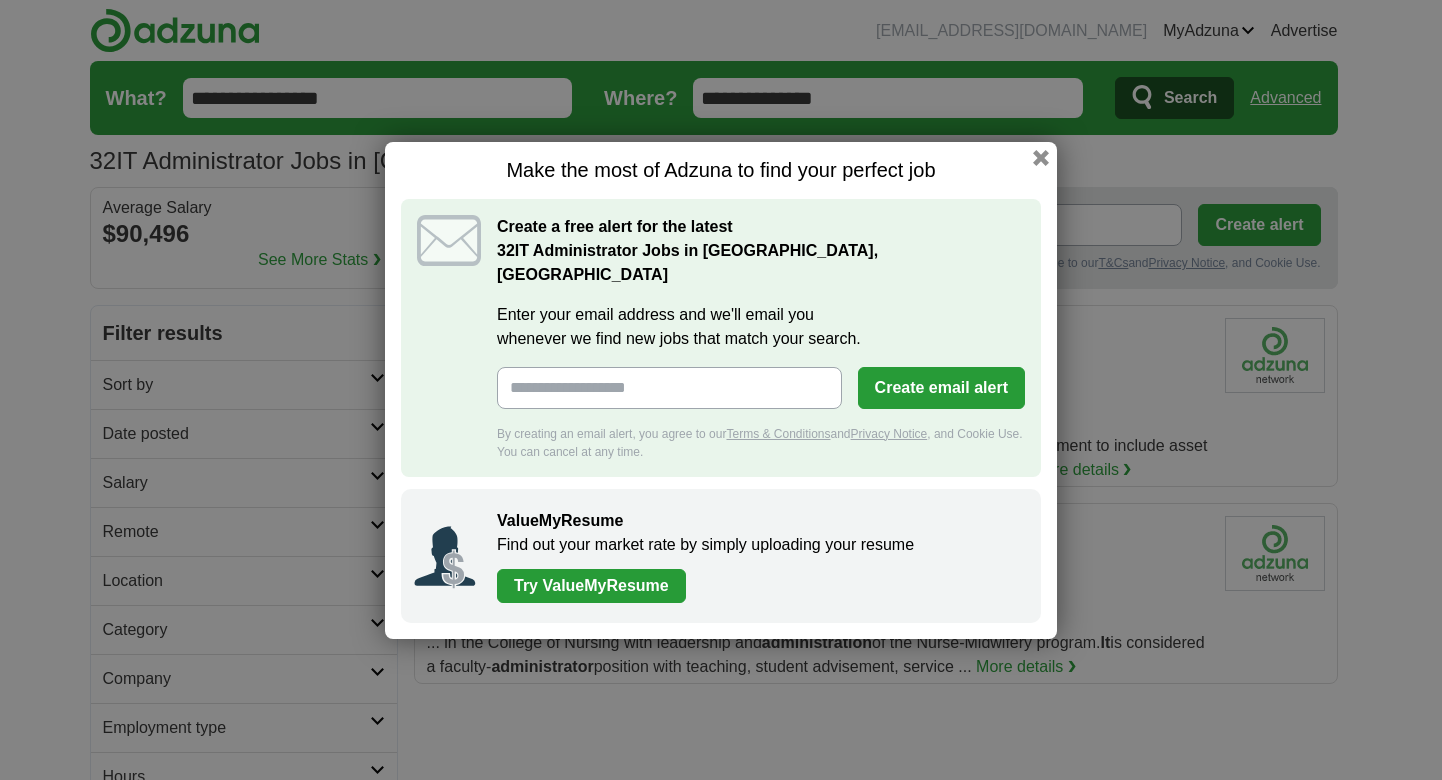 scroll, scrollTop: 0, scrollLeft: 0, axis: both 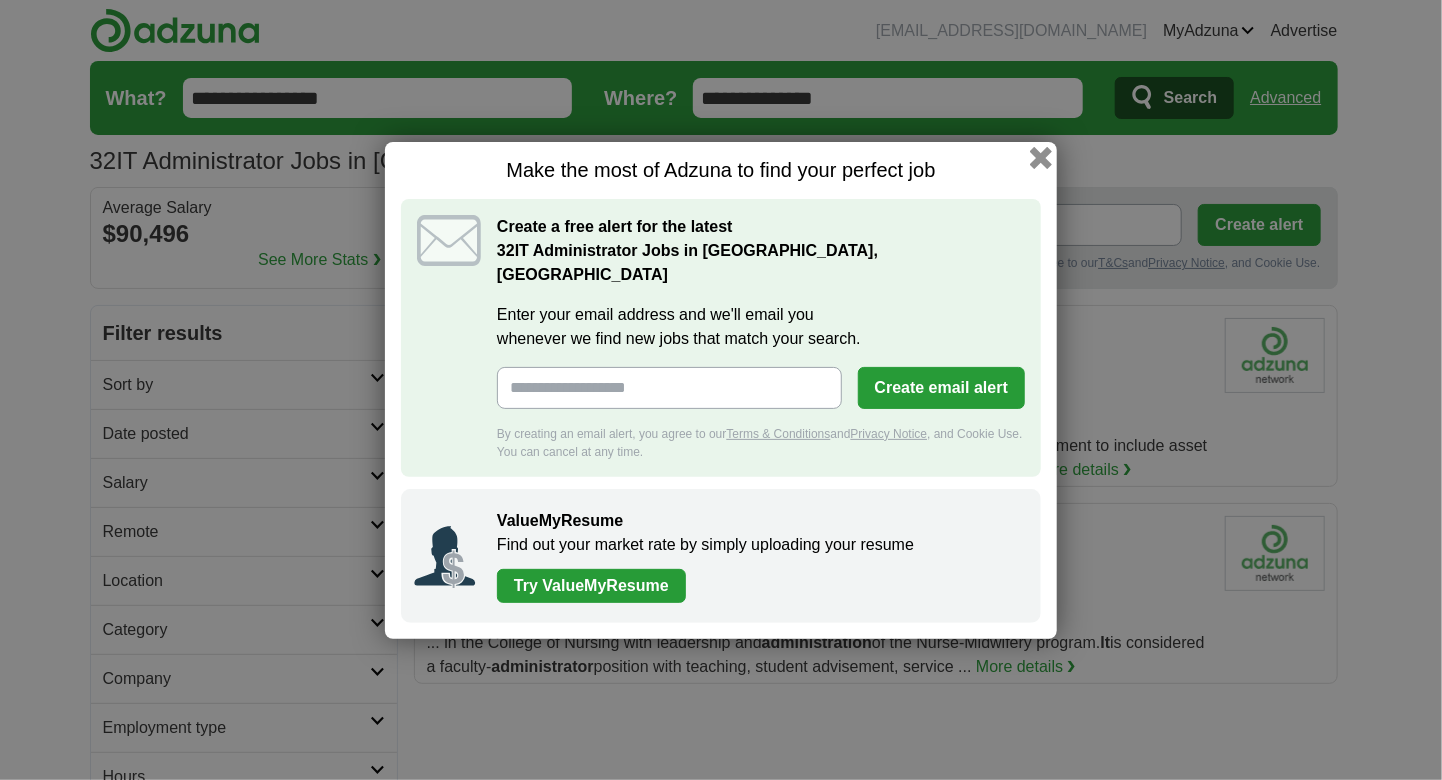 click at bounding box center [1041, 157] 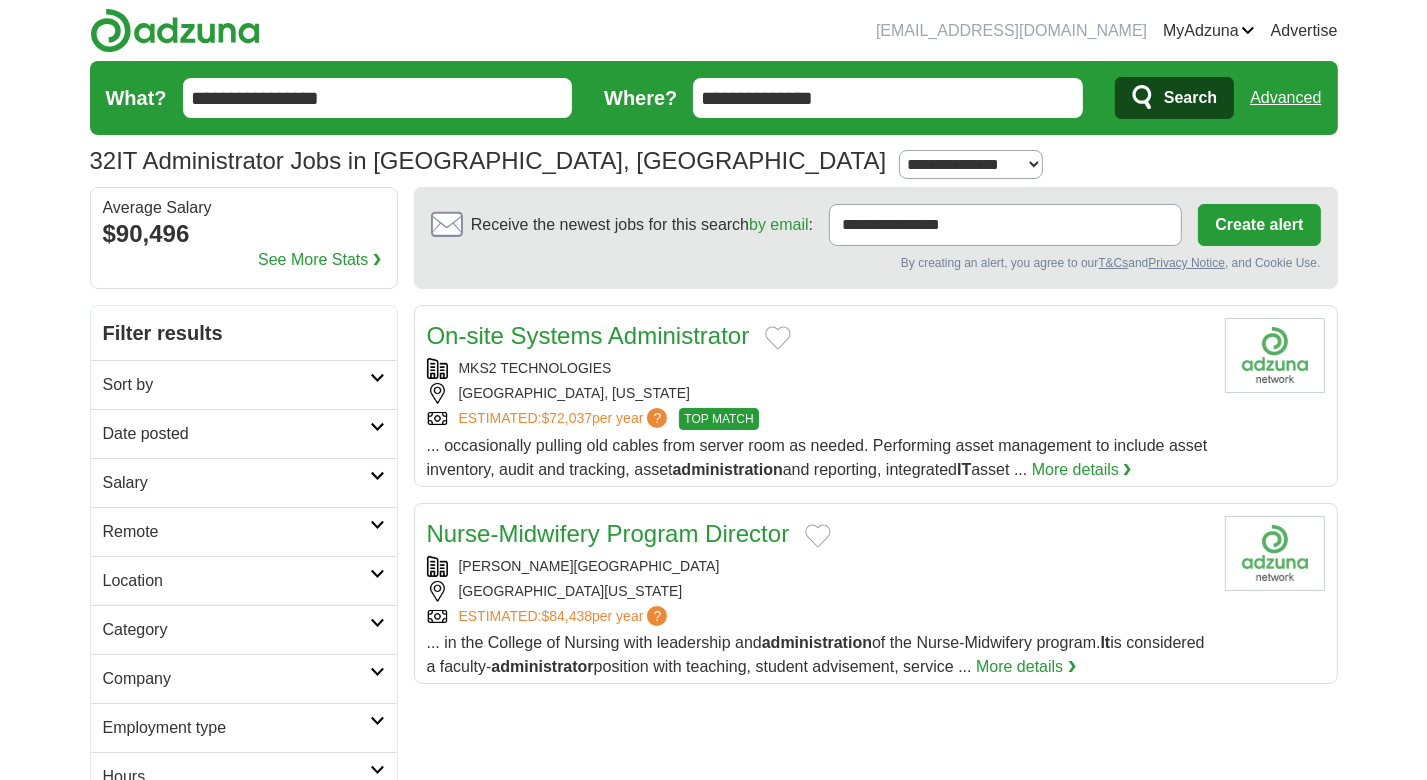 scroll, scrollTop: 100, scrollLeft: 0, axis: vertical 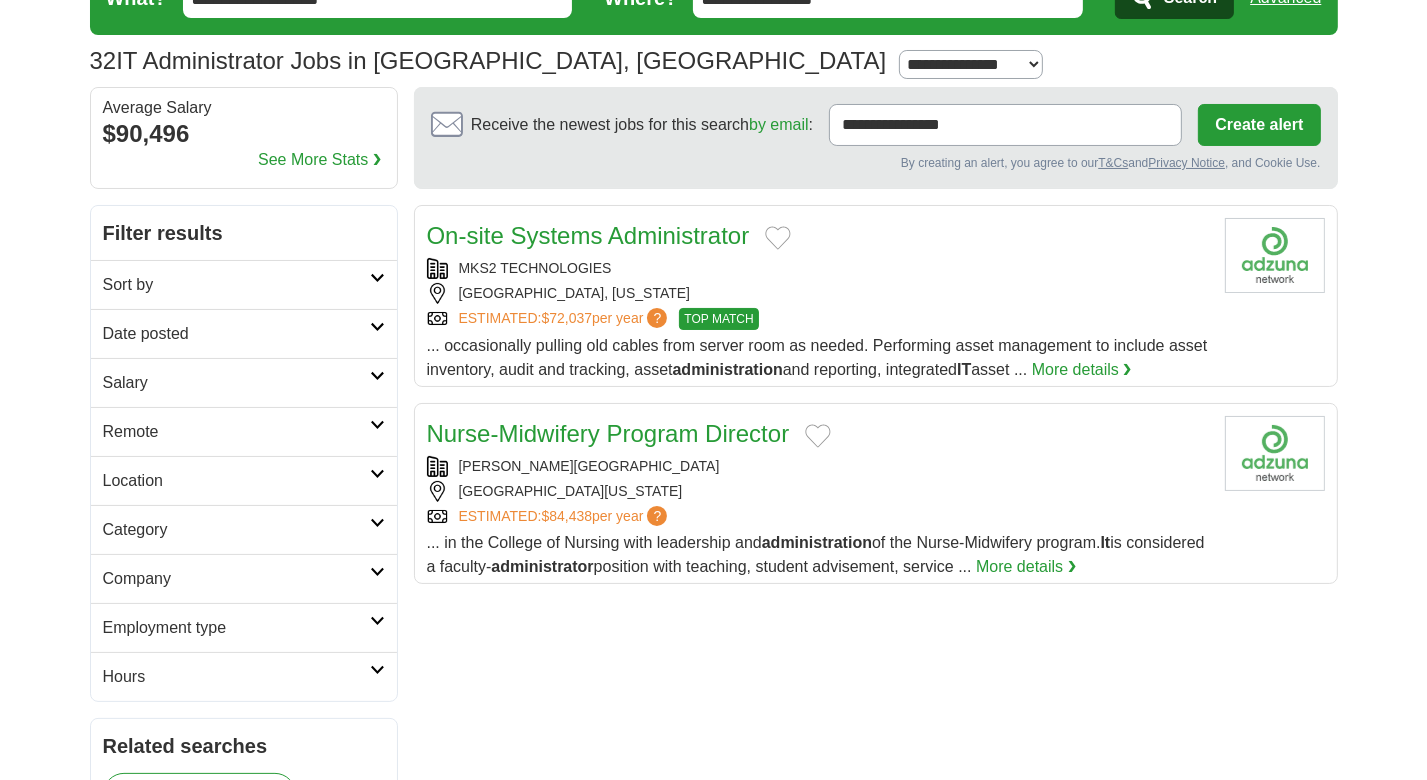 click on "[GEOGRAPHIC_DATA], [US_STATE]" at bounding box center [818, 293] 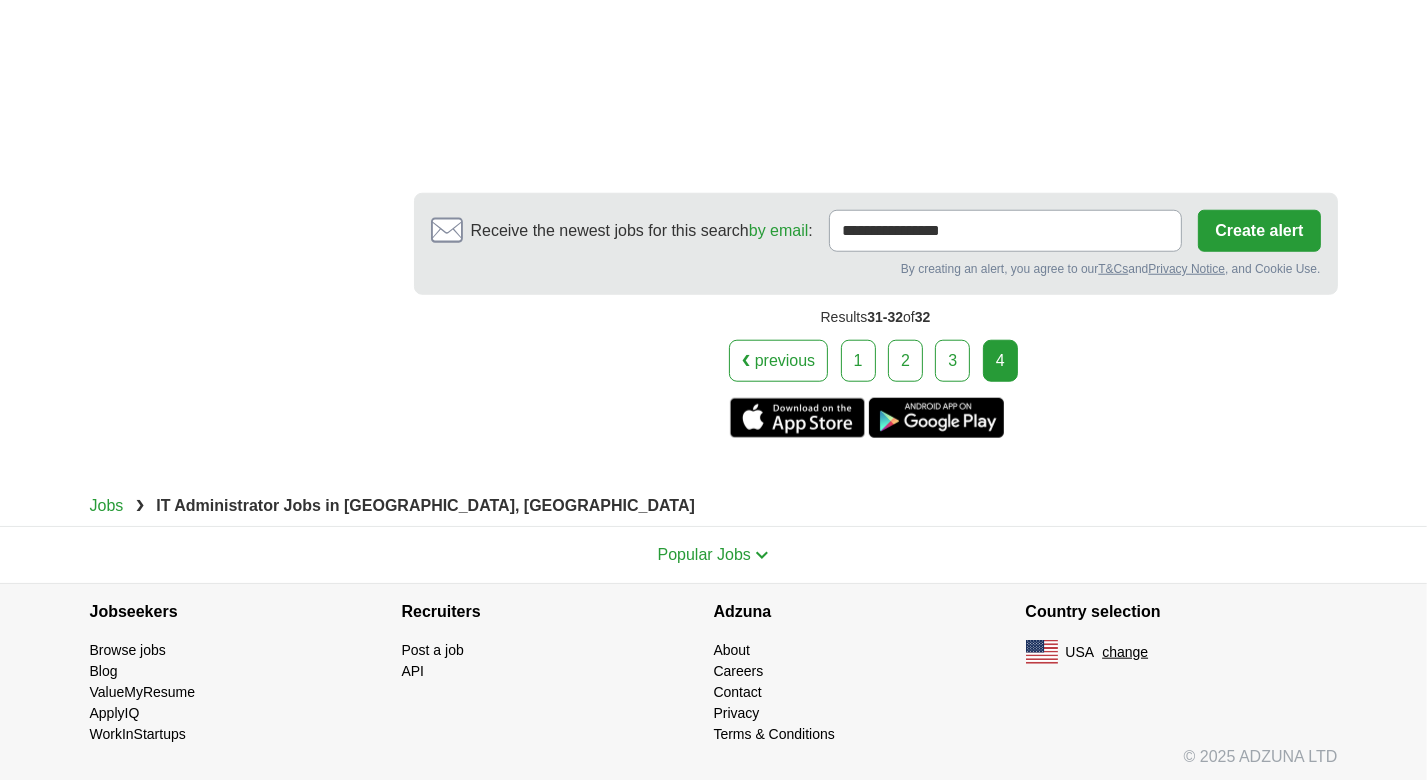 scroll, scrollTop: 1088, scrollLeft: 0, axis: vertical 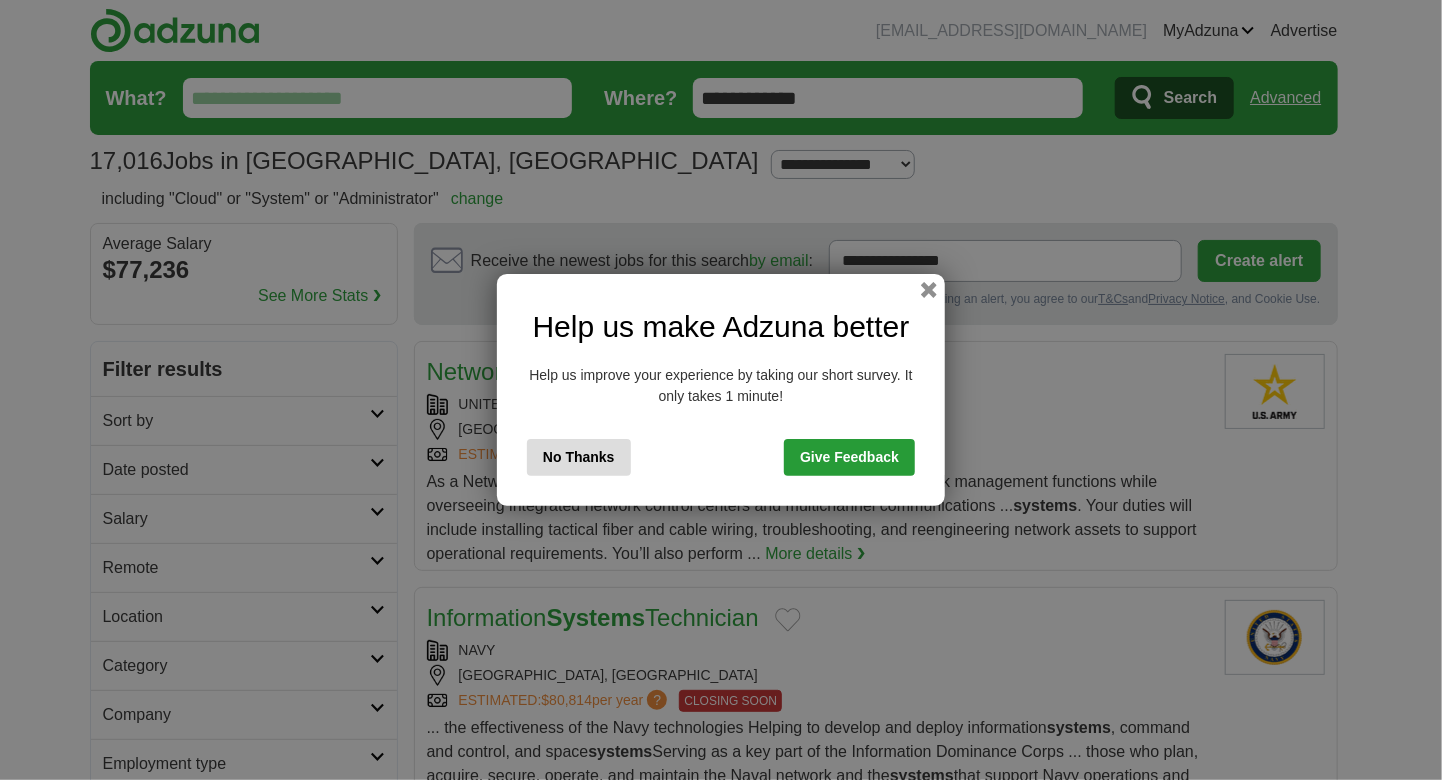 click on "Help us make Adzuna better
Help us improve your experience by taking our short survey. It only takes 1 minute!
No Thanks
Give Feedback" at bounding box center (721, 390) 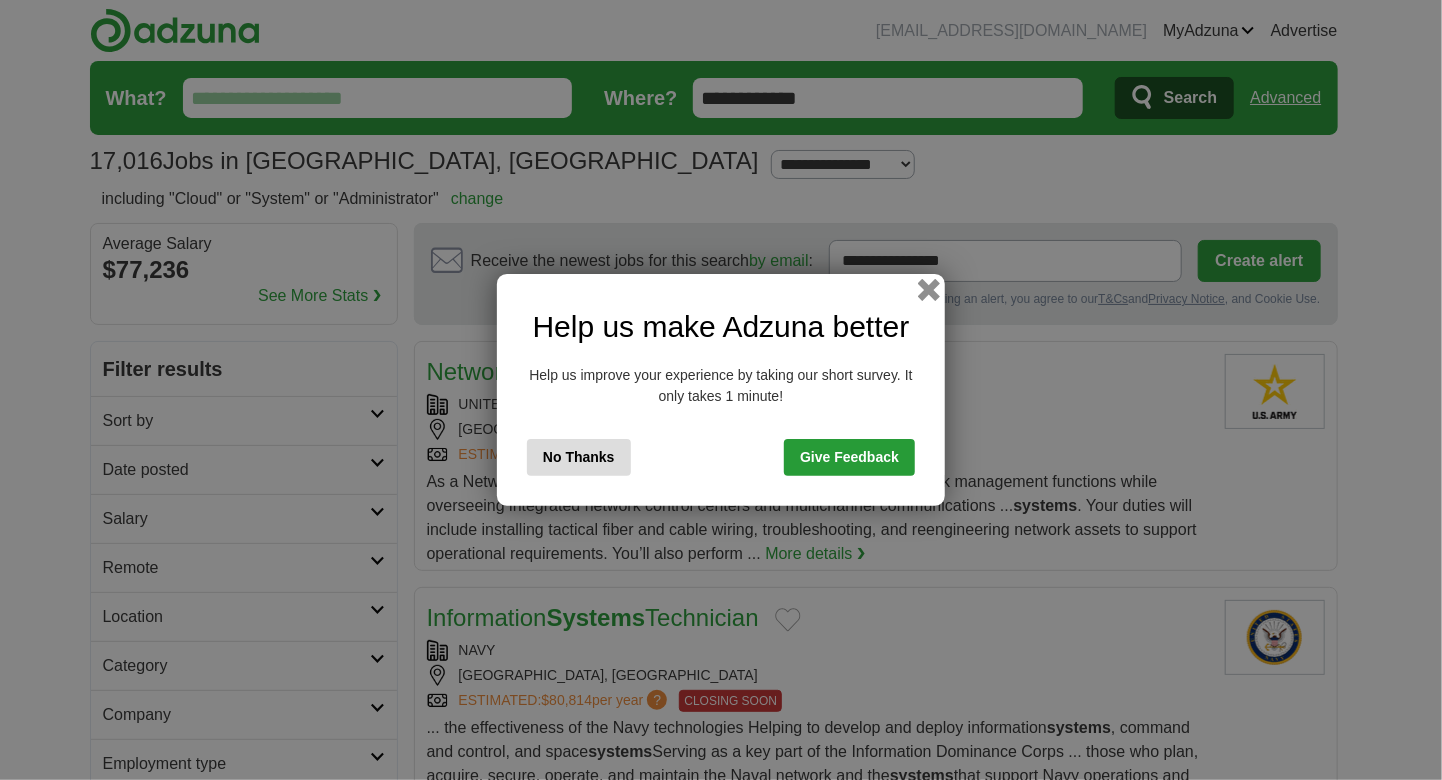 click at bounding box center [929, 290] 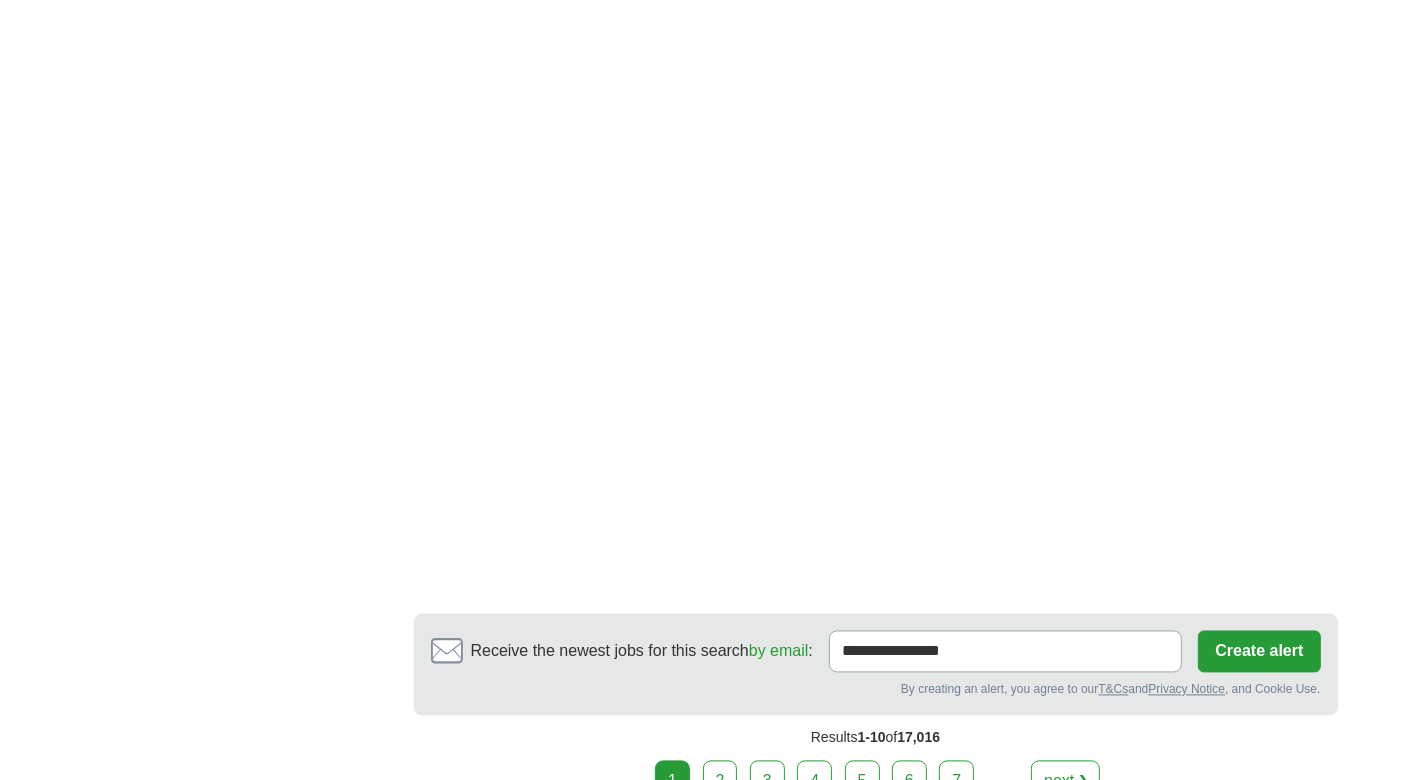 scroll, scrollTop: 3500, scrollLeft: 0, axis: vertical 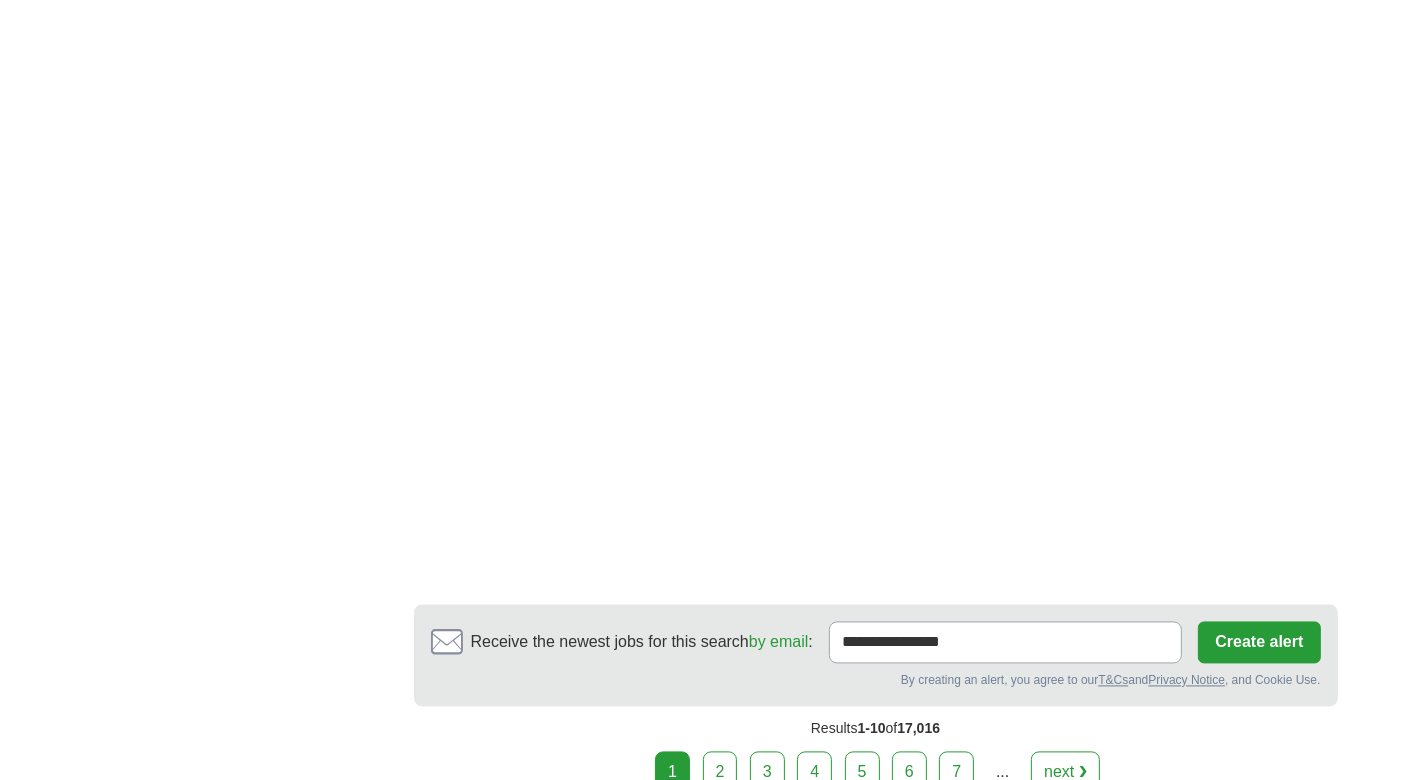 click on "2" at bounding box center (720, 773) 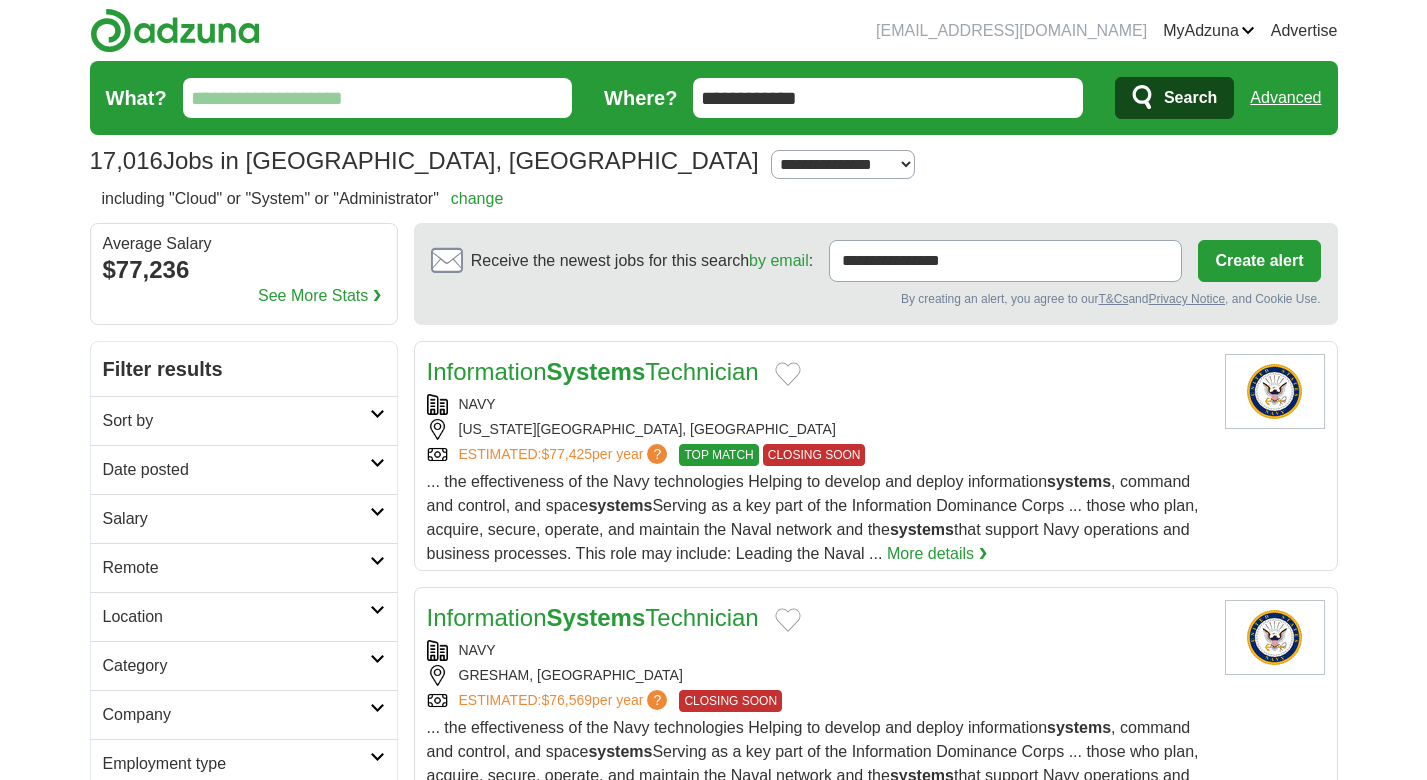 scroll, scrollTop: 0, scrollLeft: 0, axis: both 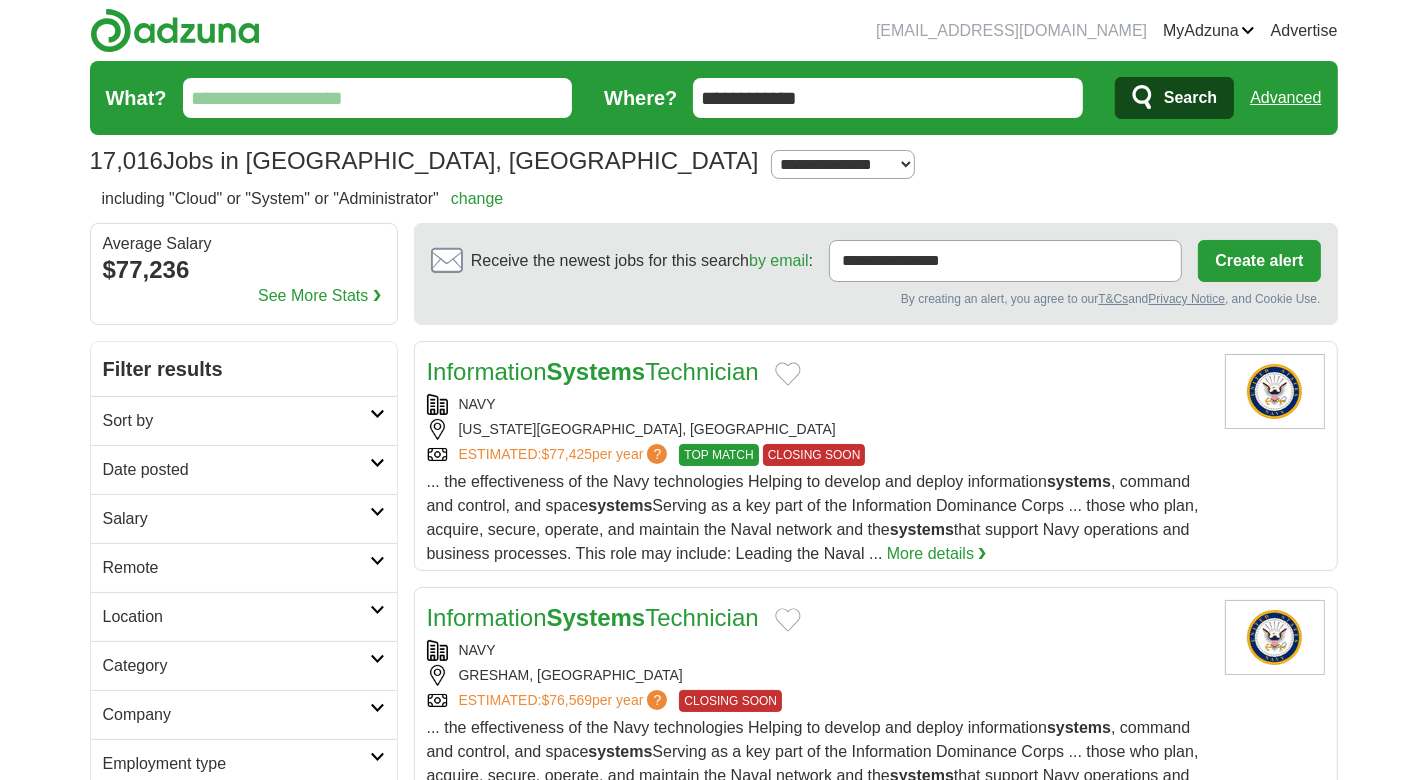 click on "What?" at bounding box center [378, 98] 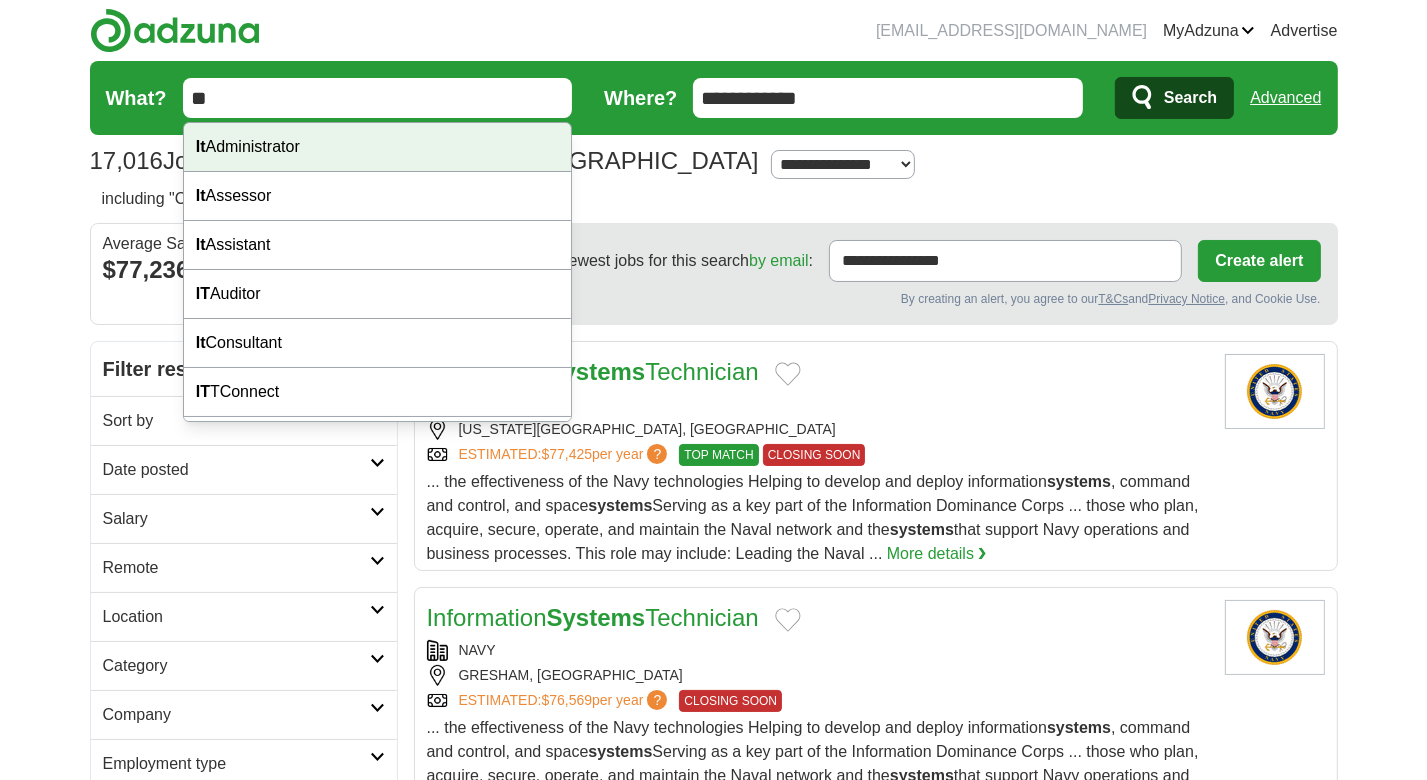 click on "It  Administrator" at bounding box center [378, 147] 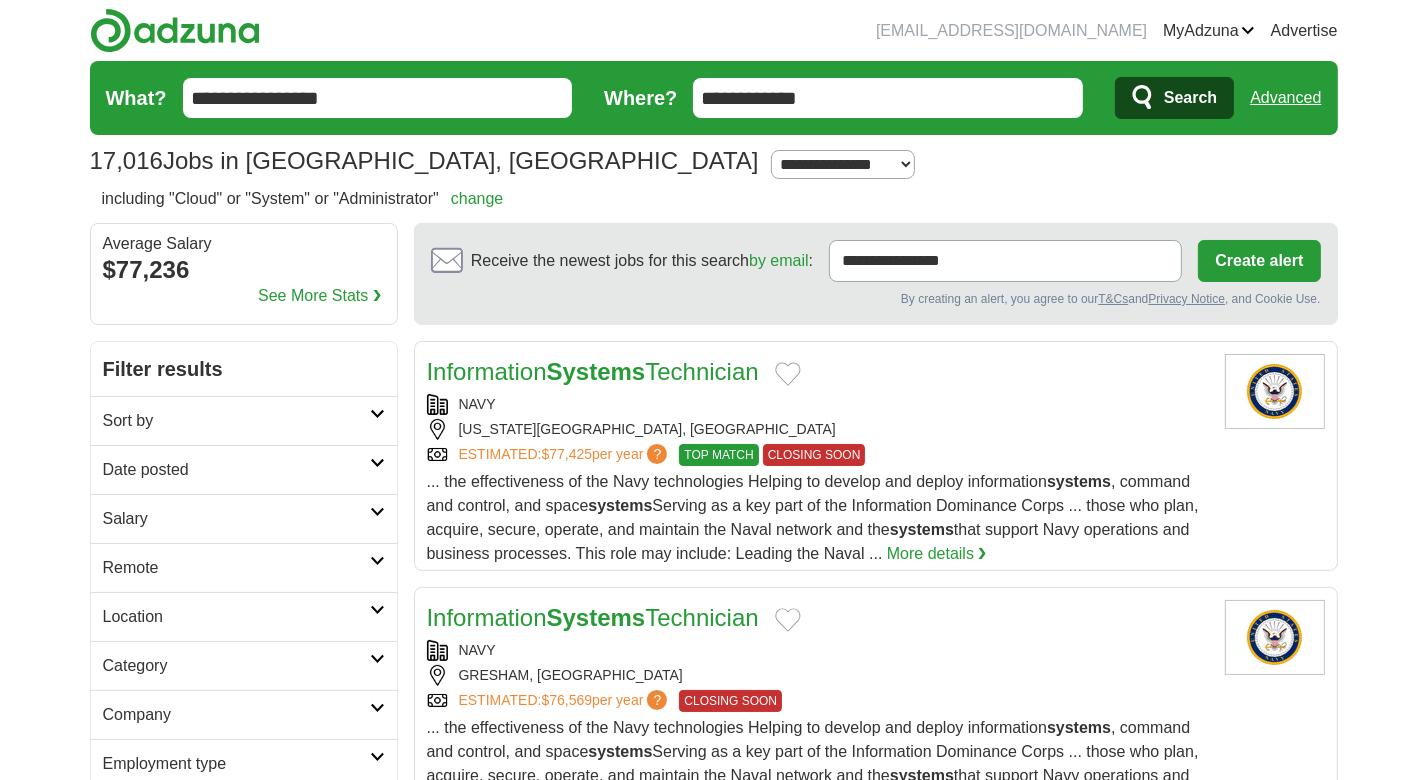 click on "Search" at bounding box center (1190, 98) 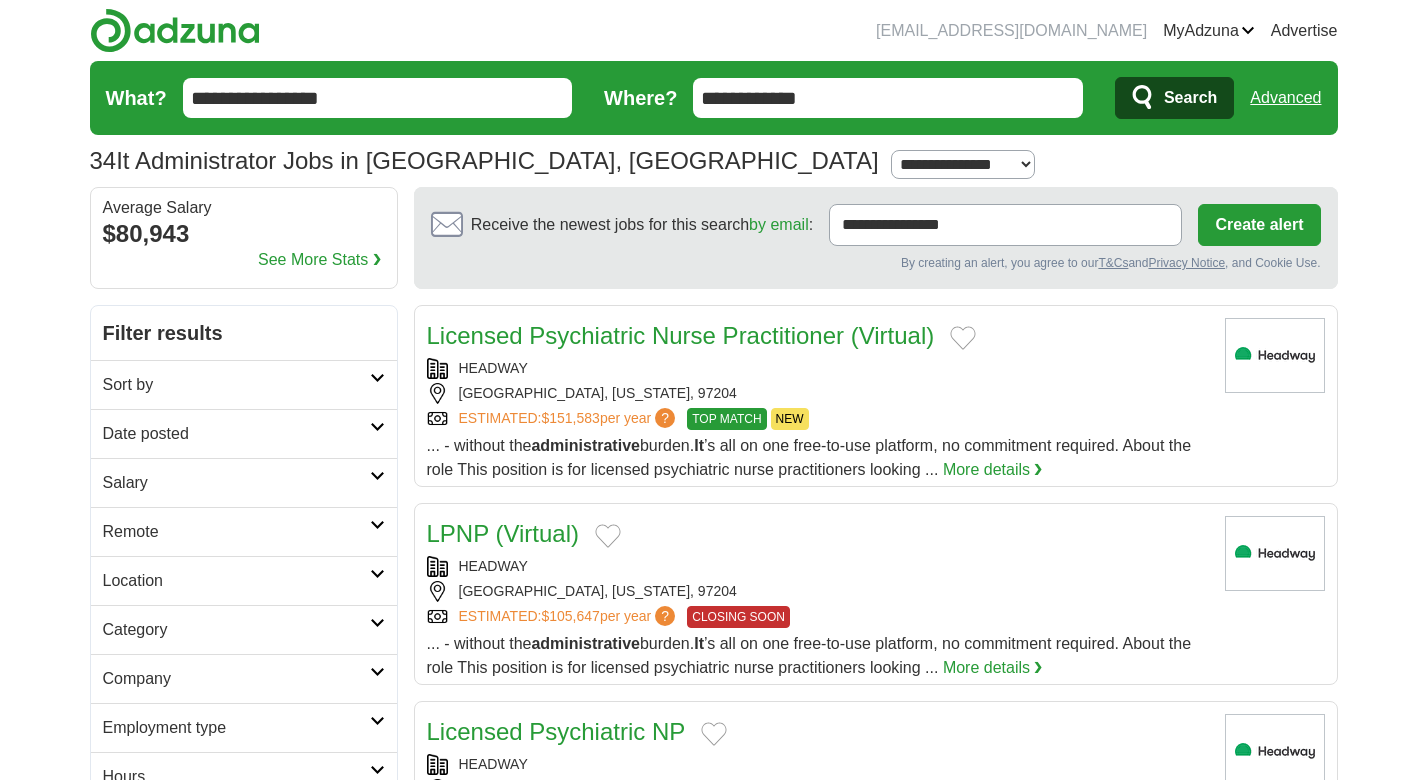 scroll, scrollTop: 0, scrollLeft: 0, axis: both 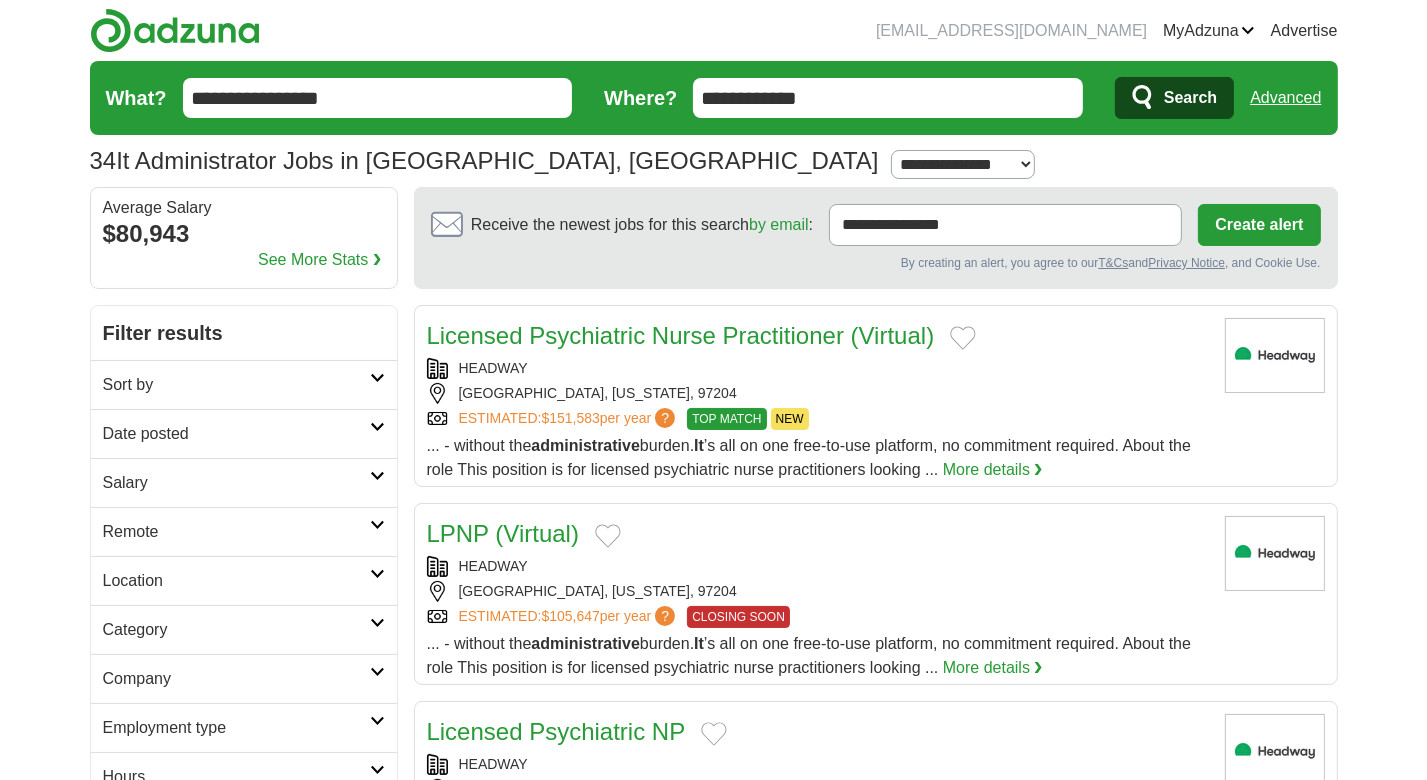 click on "**********" at bounding box center [378, 98] 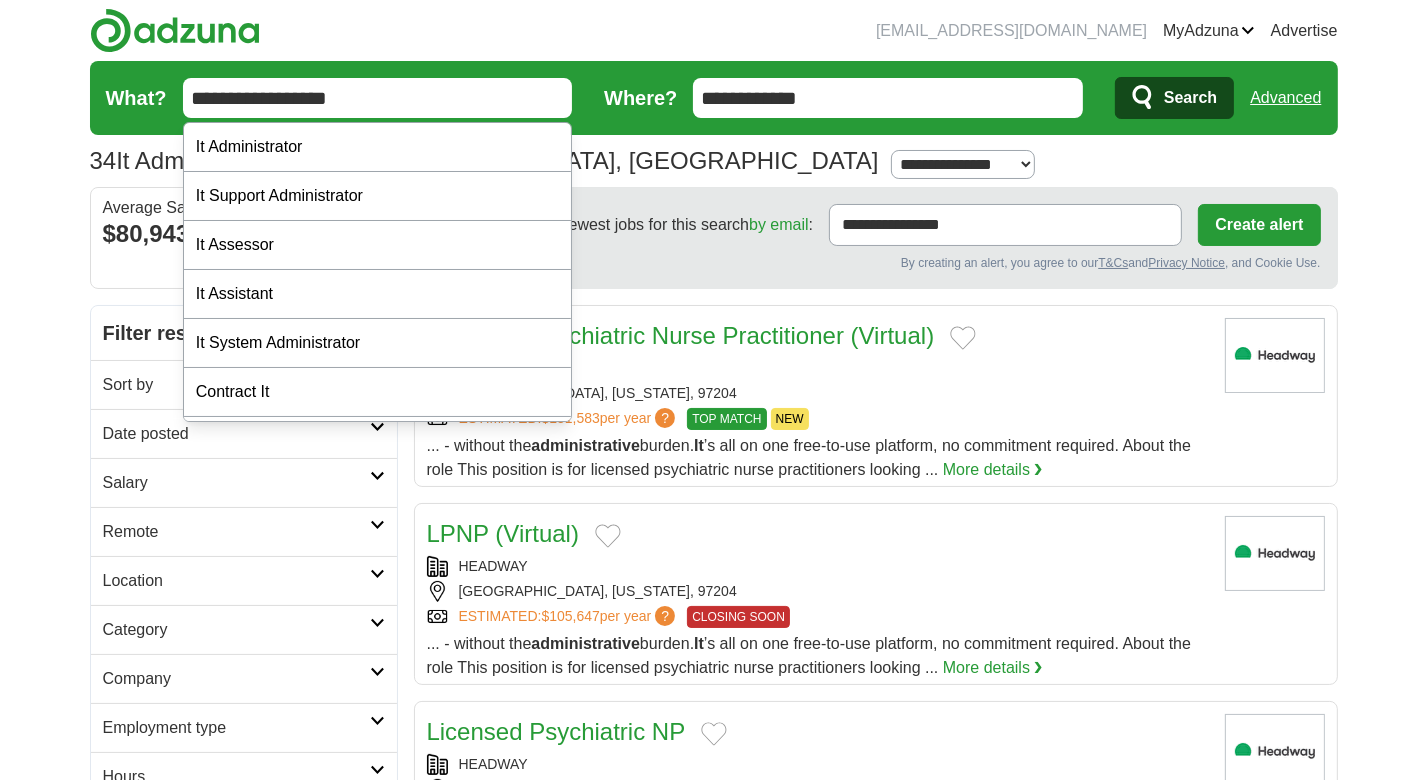 click on "**********" at bounding box center (378, 98) 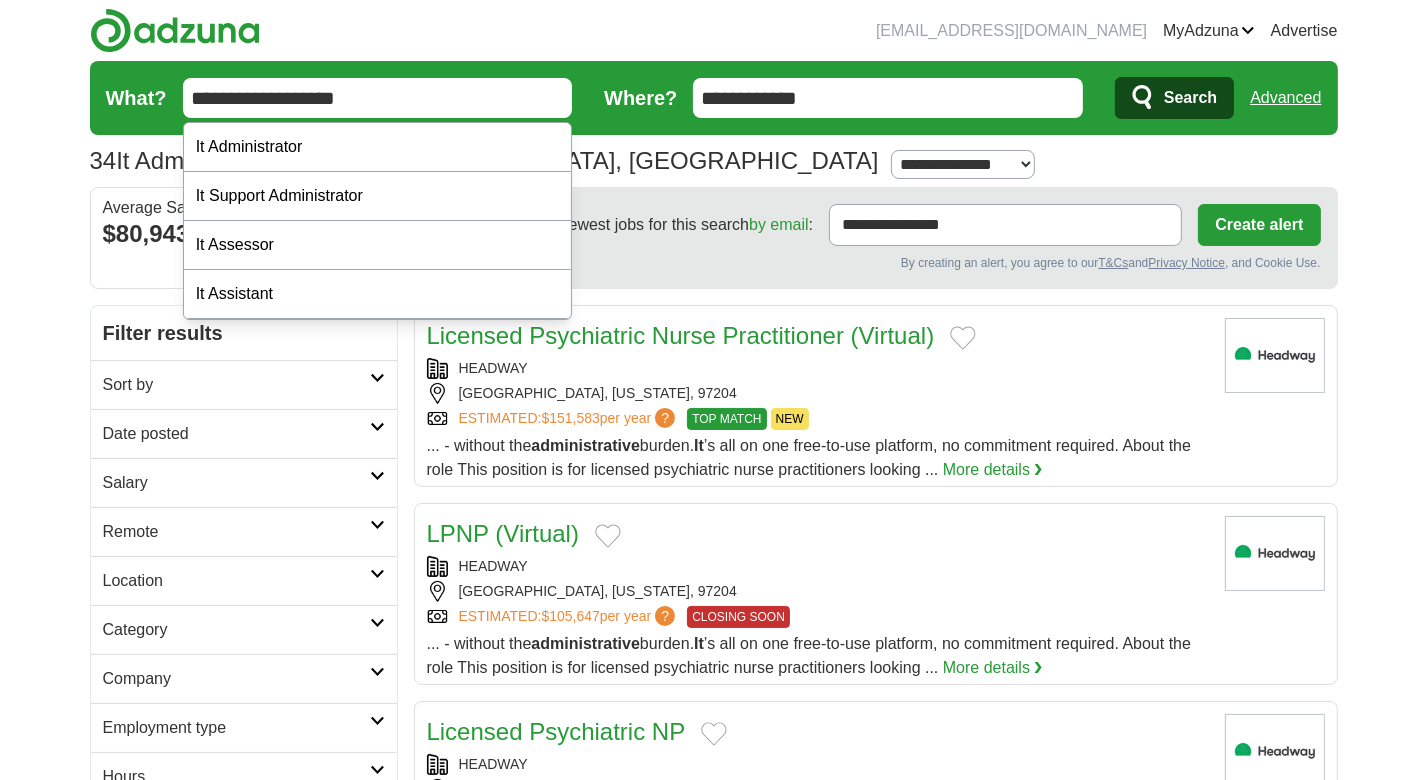type on "**********" 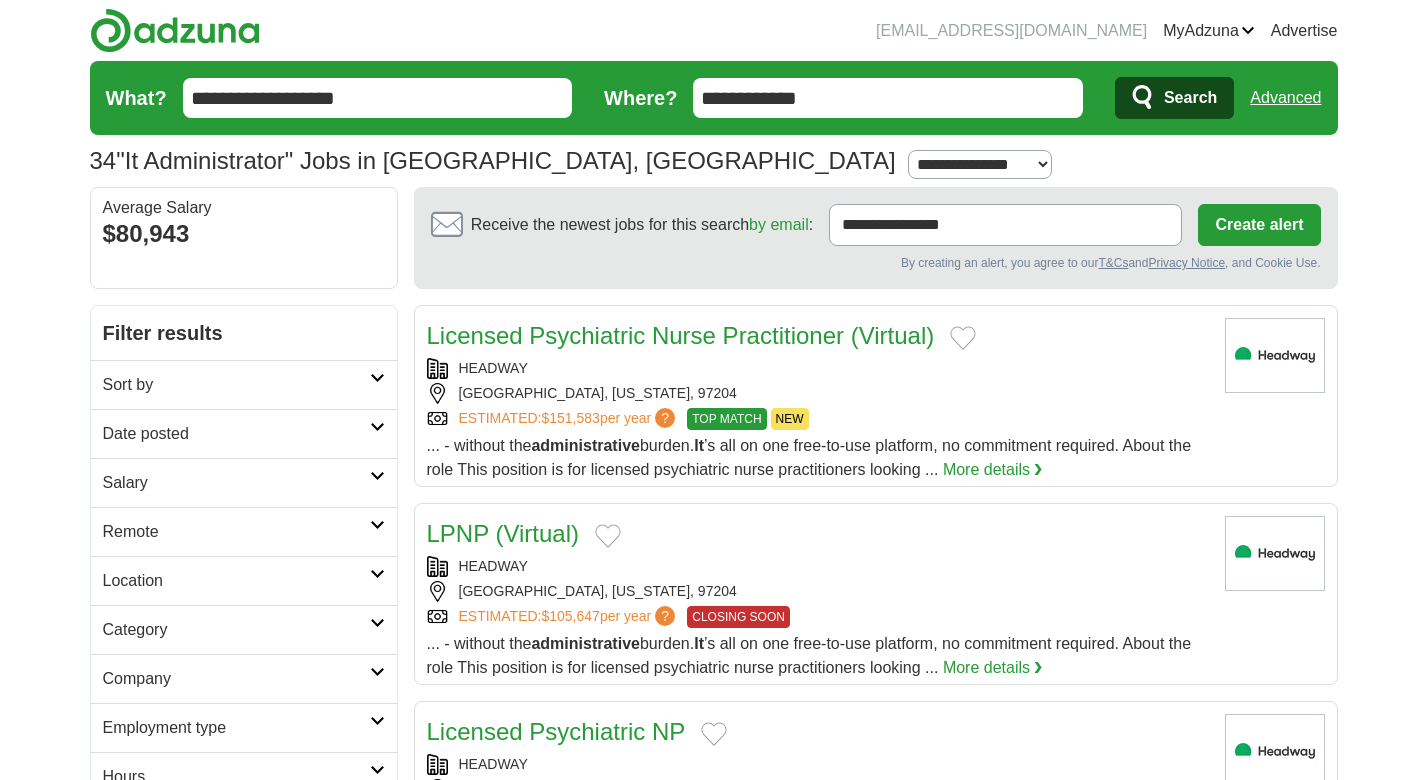 scroll, scrollTop: 0, scrollLeft: 0, axis: both 